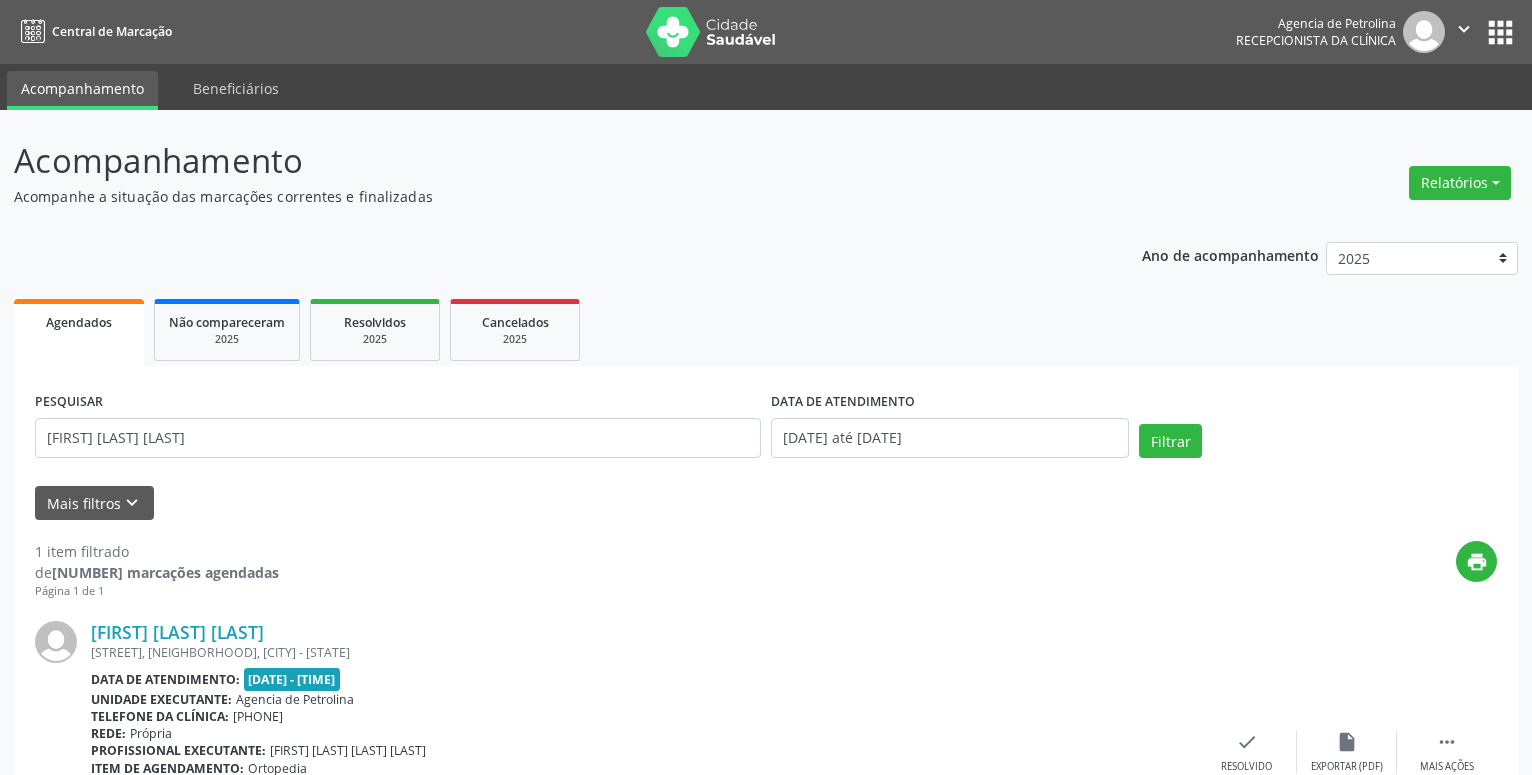 scroll, scrollTop: 165, scrollLeft: 0, axis: vertical 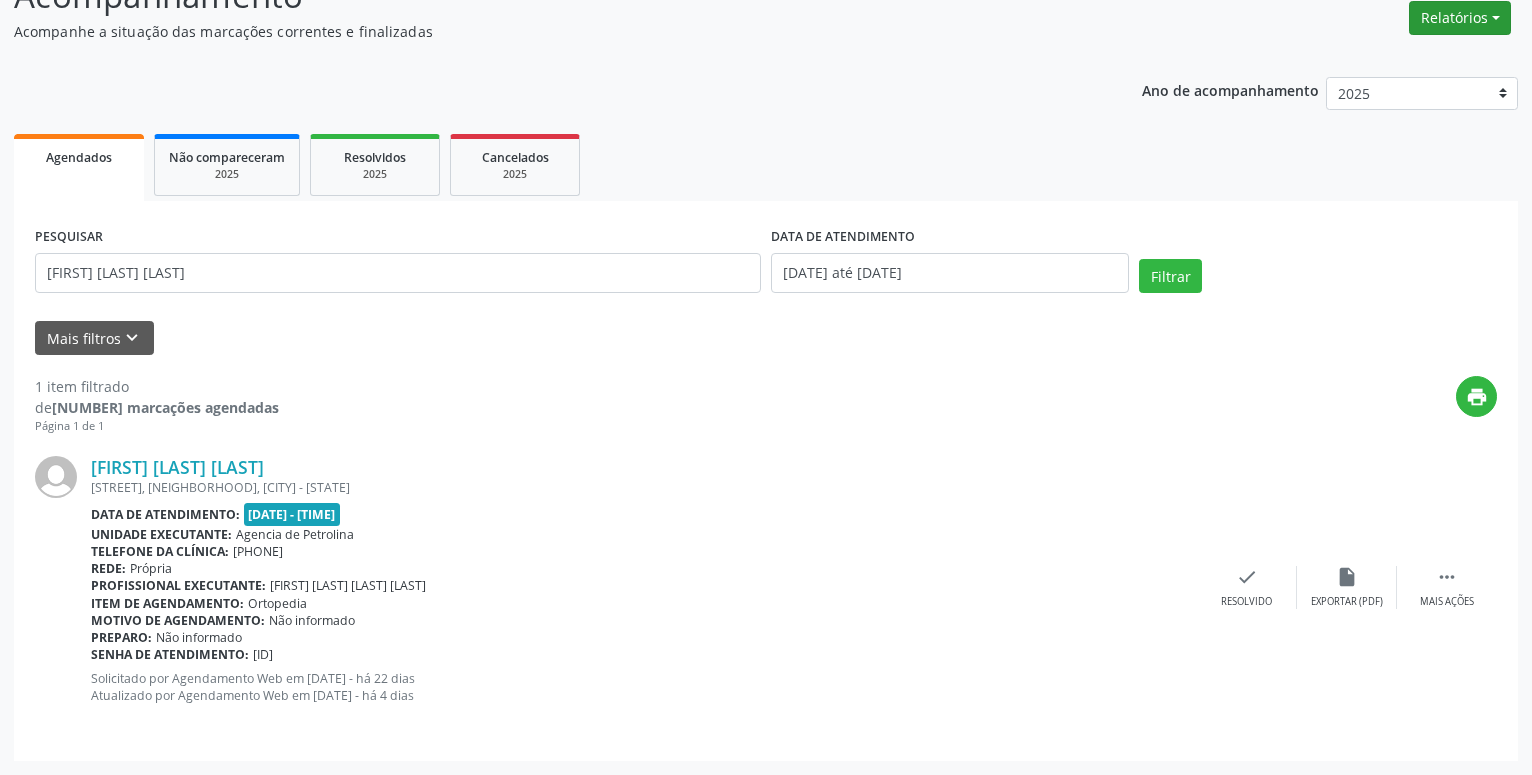 click on "Relatórios" at bounding box center (1460, 18) 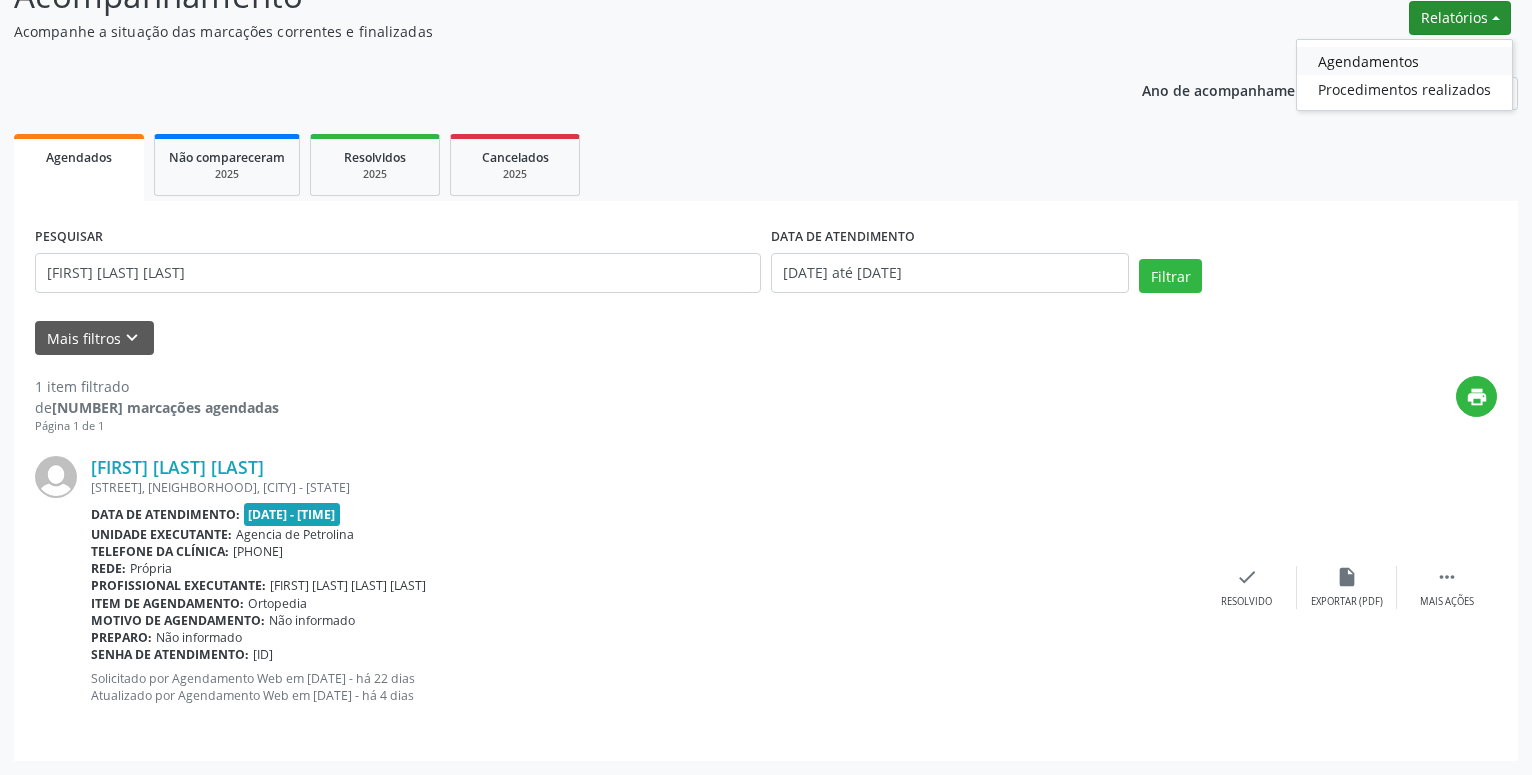 click on "Agendamentos" at bounding box center (1404, 61) 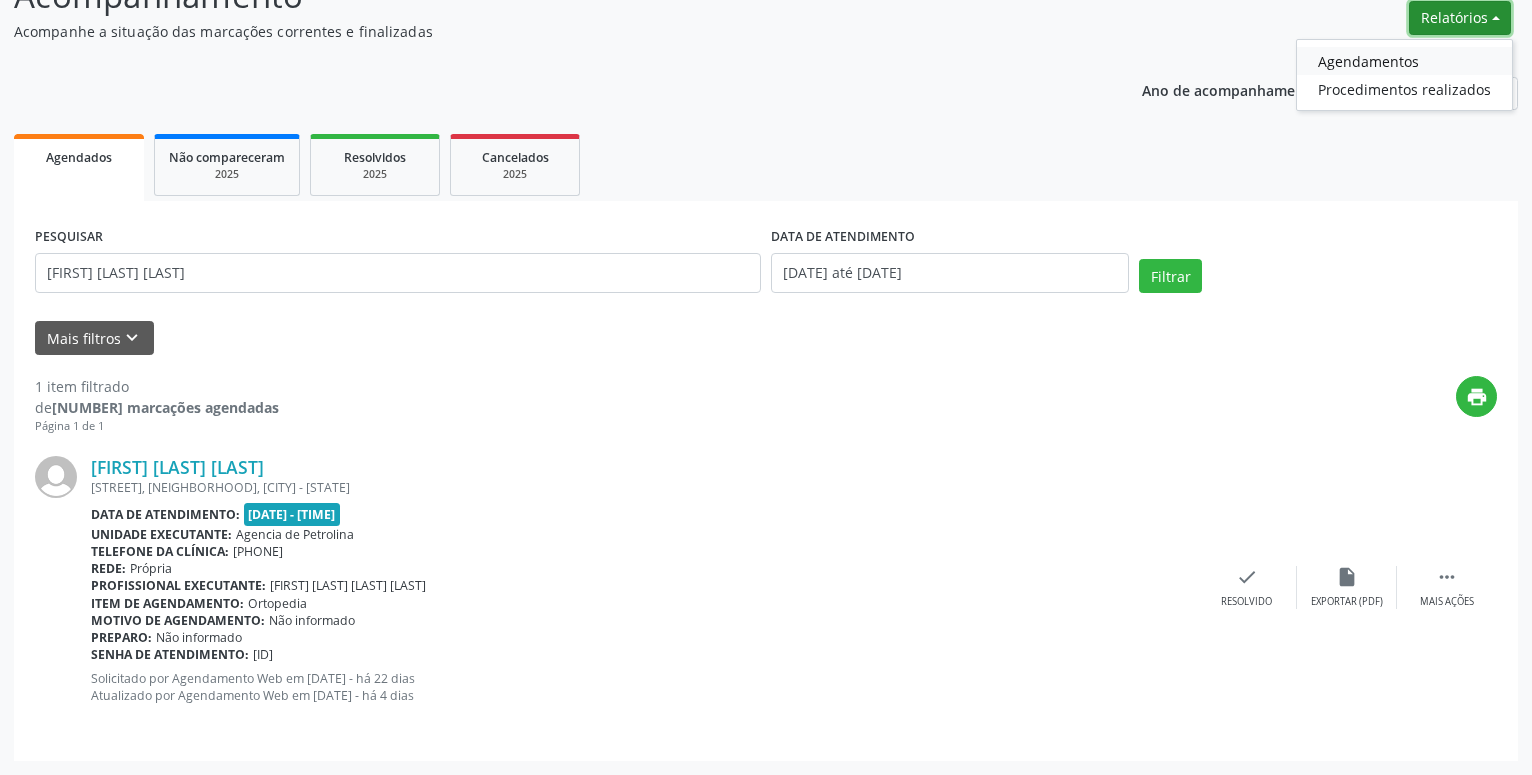 select on "7" 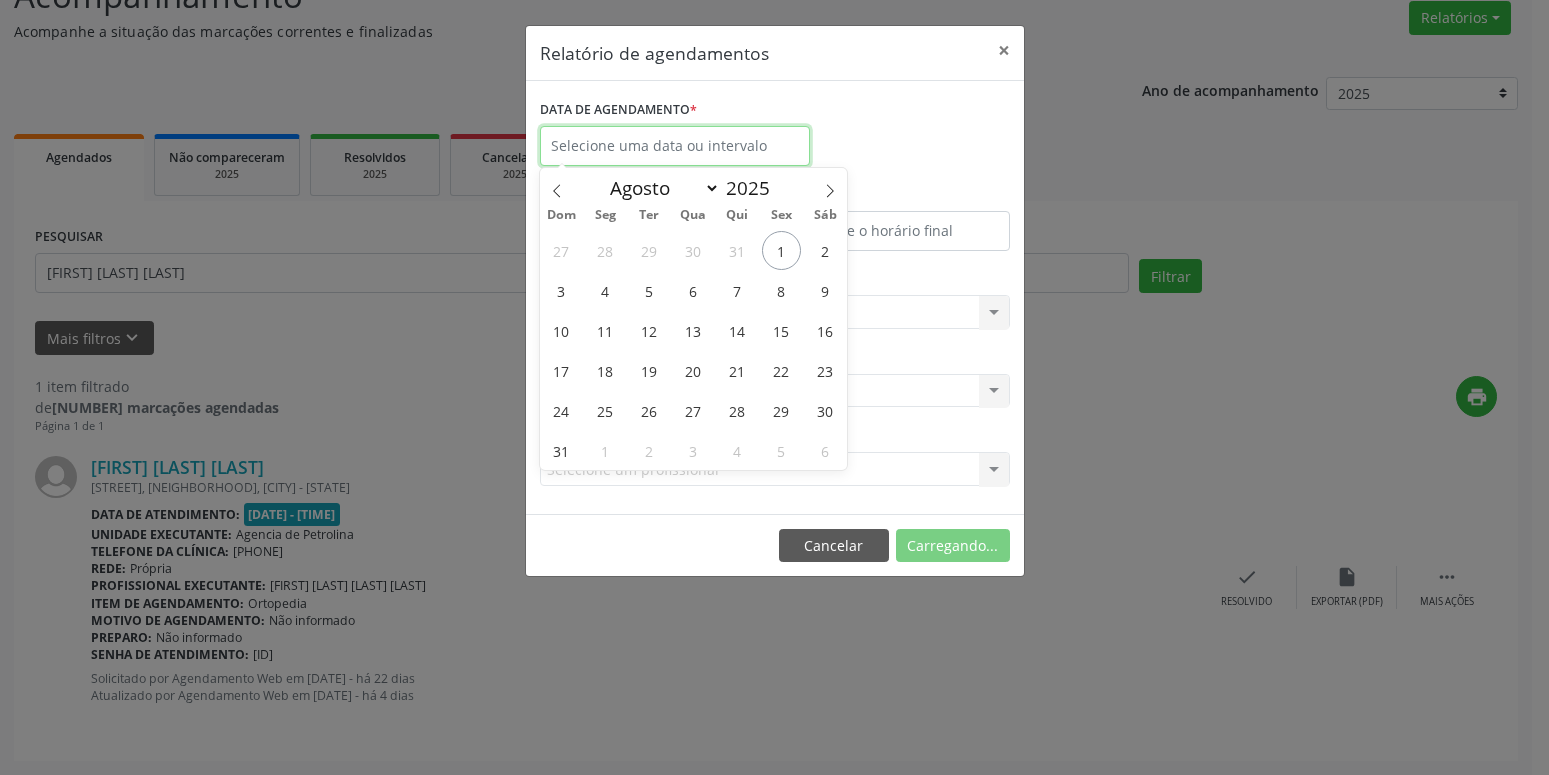click at bounding box center (675, 146) 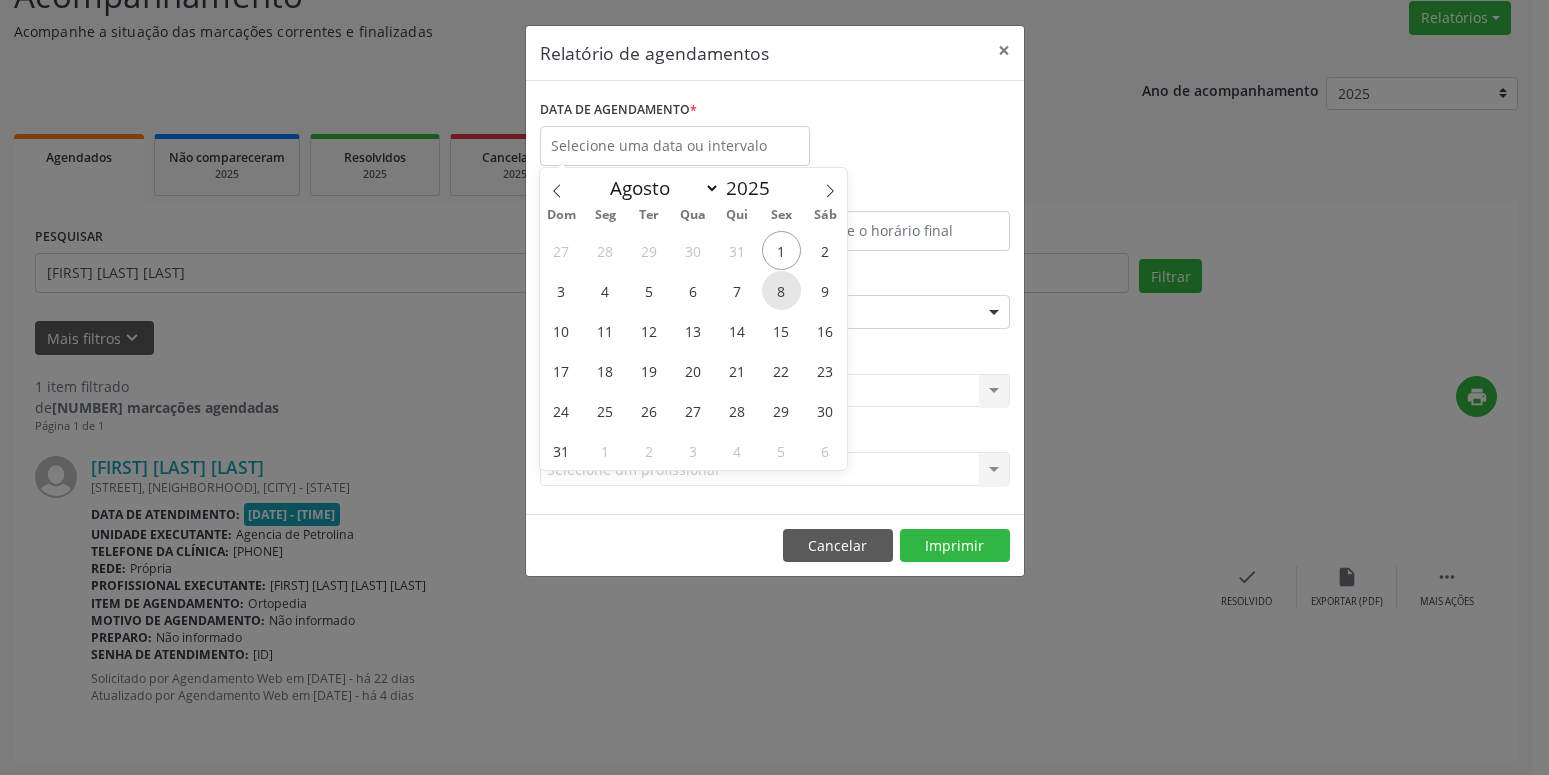 click on "8" at bounding box center [781, 290] 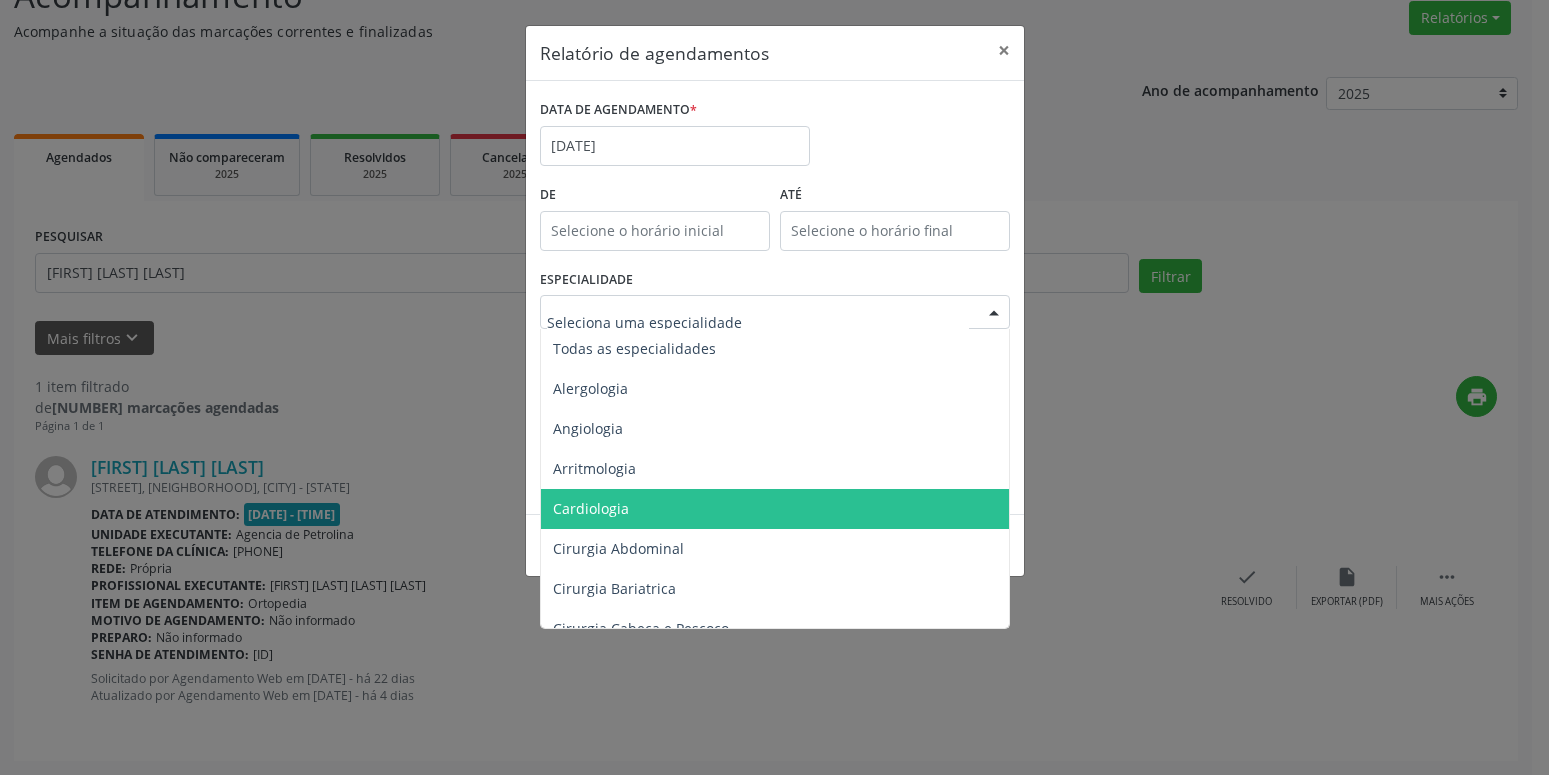 drag, startPoint x: 722, startPoint y: 503, endPoint x: 847, endPoint y: 521, distance: 126.28935 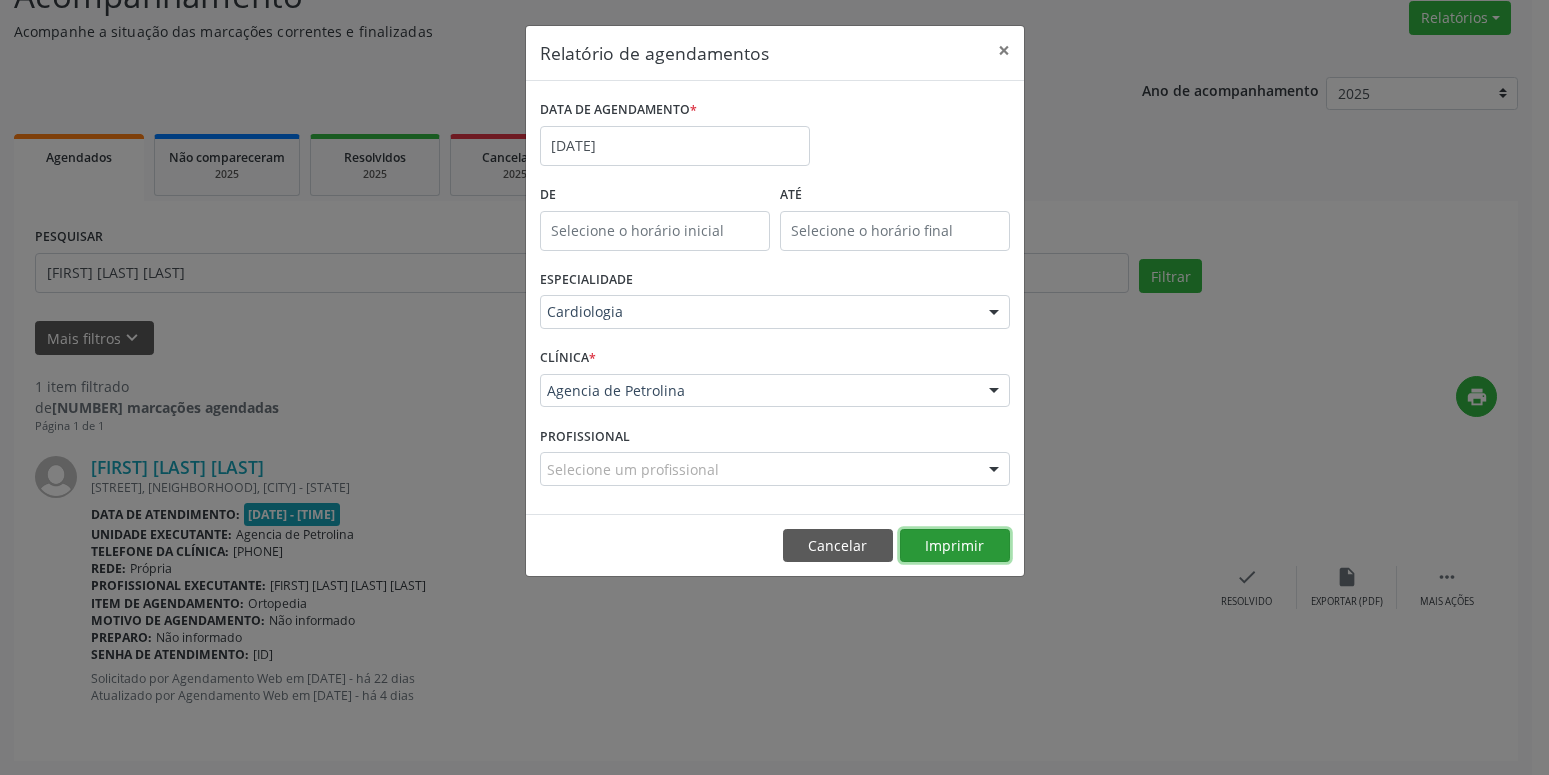 click on "Imprimir" at bounding box center [955, 546] 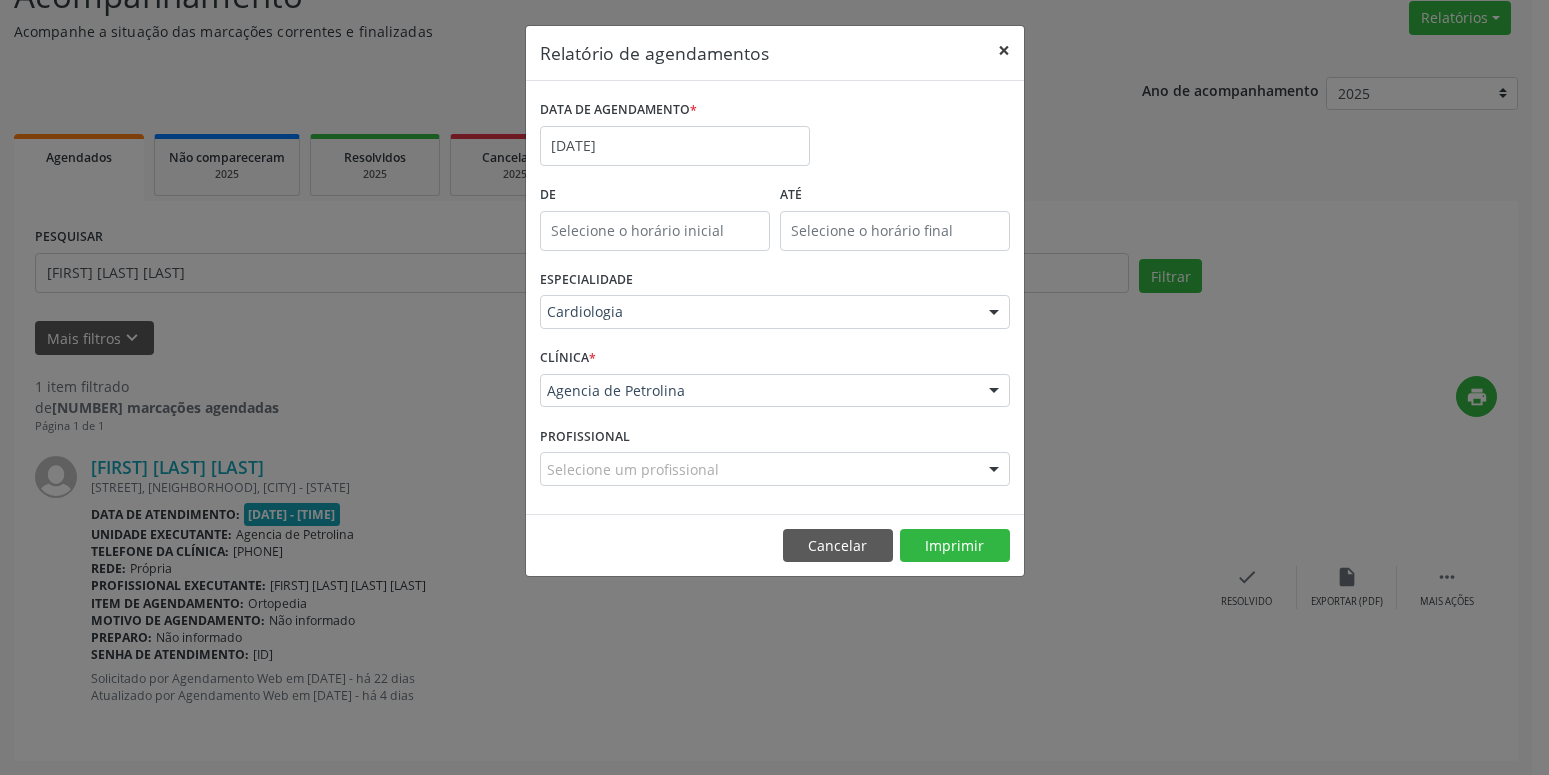 click on "×" at bounding box center [1004, 50] 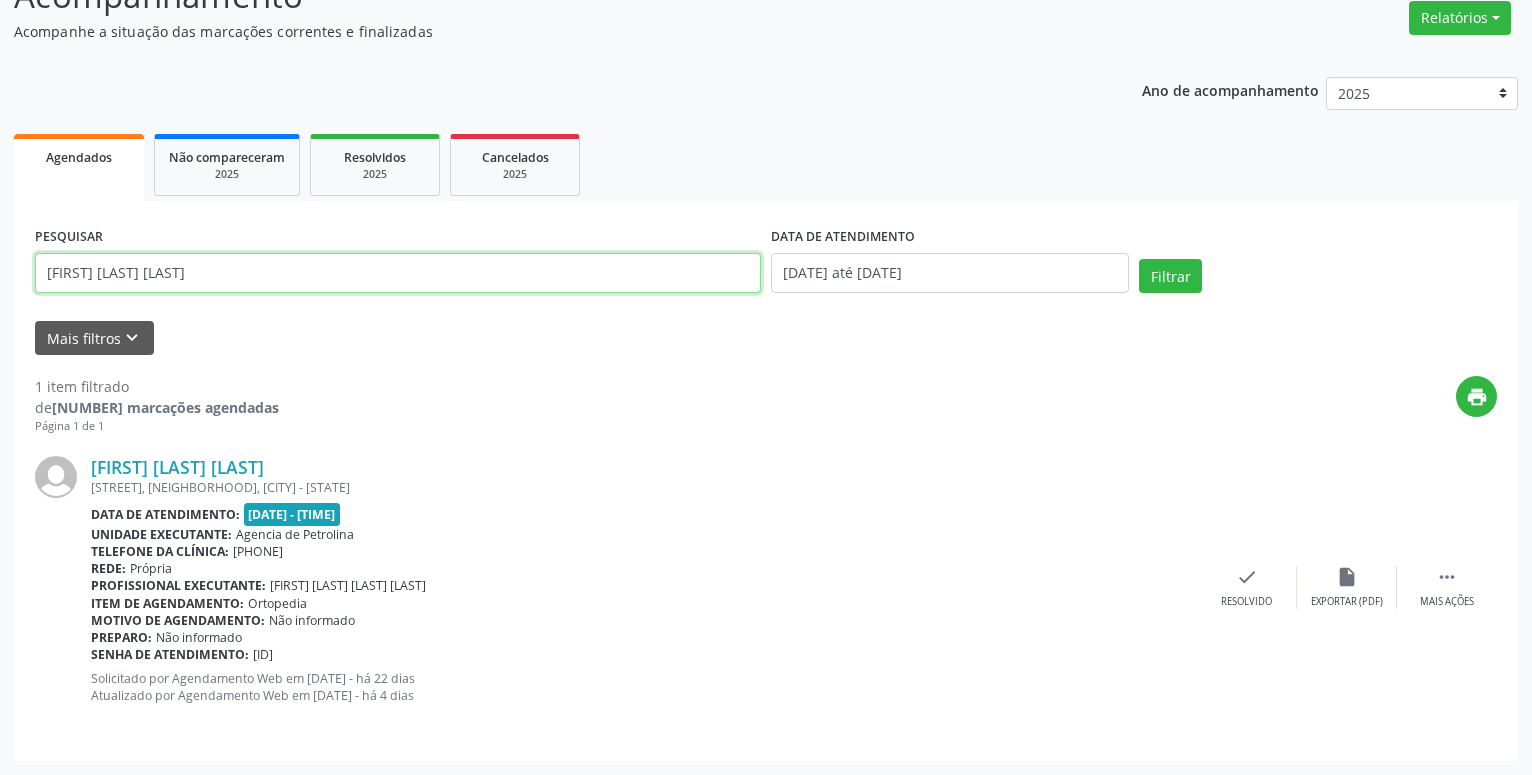 click on "[FIRST] [LAST] [LAST]" at bounding box center [398, 273] 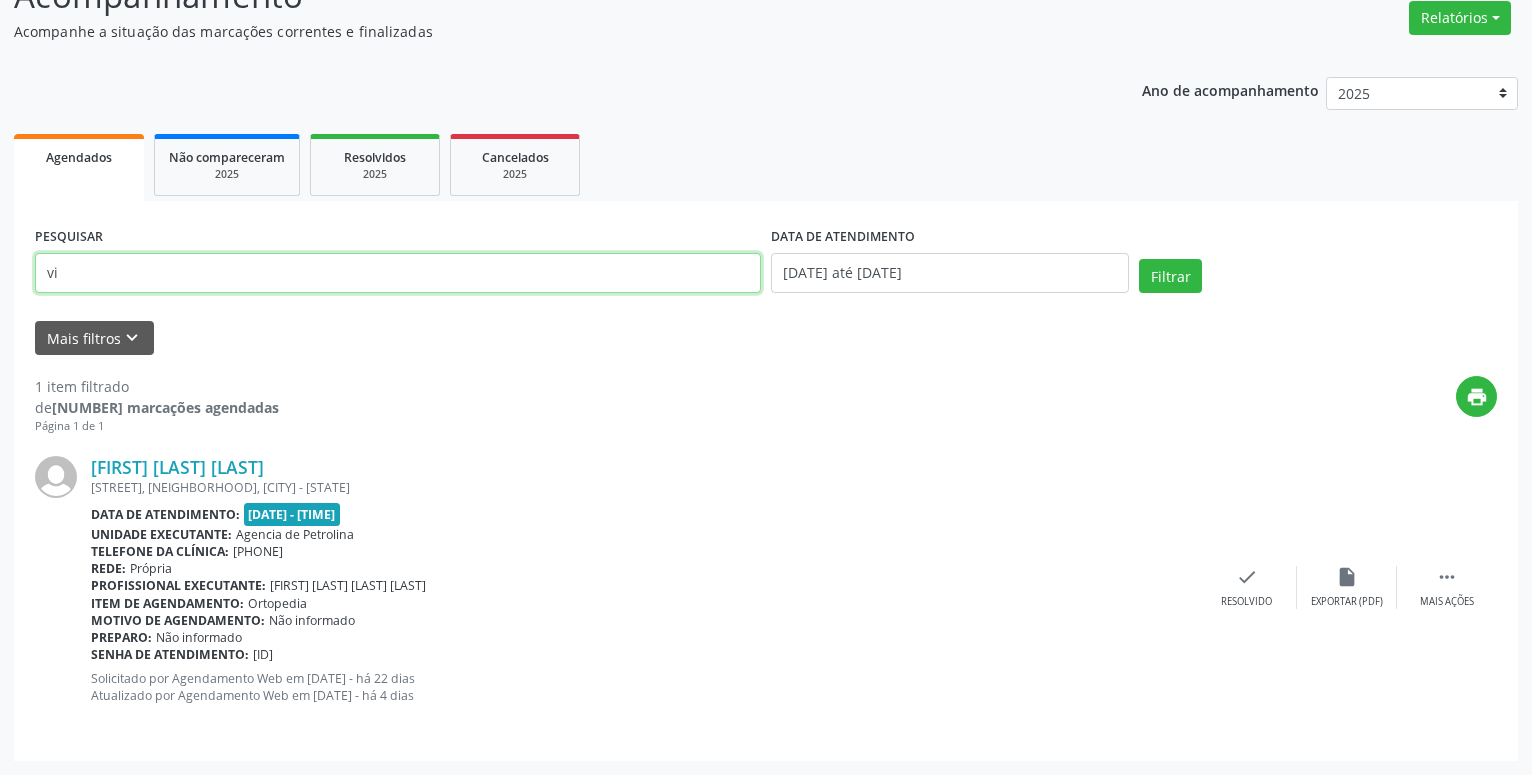 type on "v" 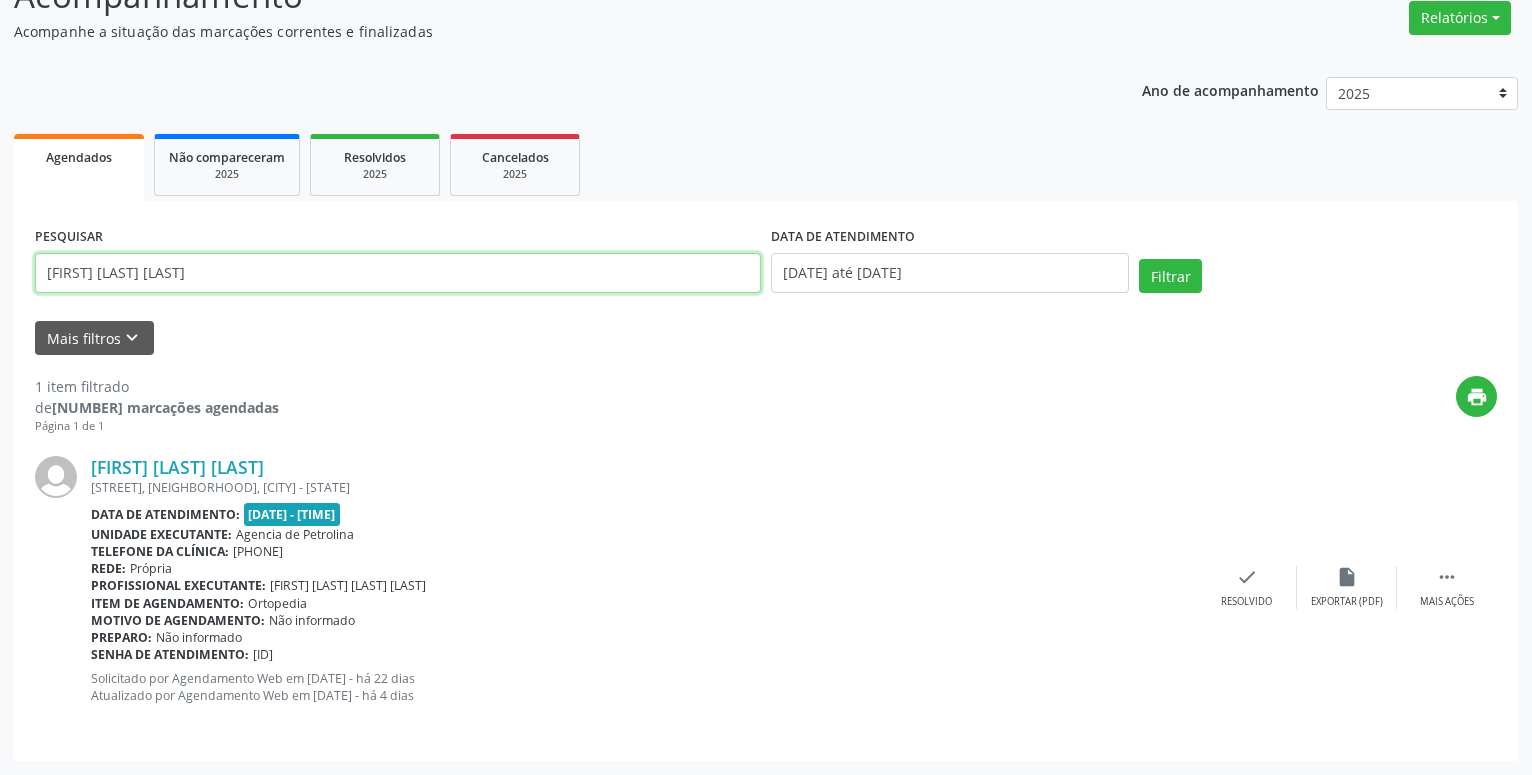 type on "[FIRST] [LAST] [LAST]" 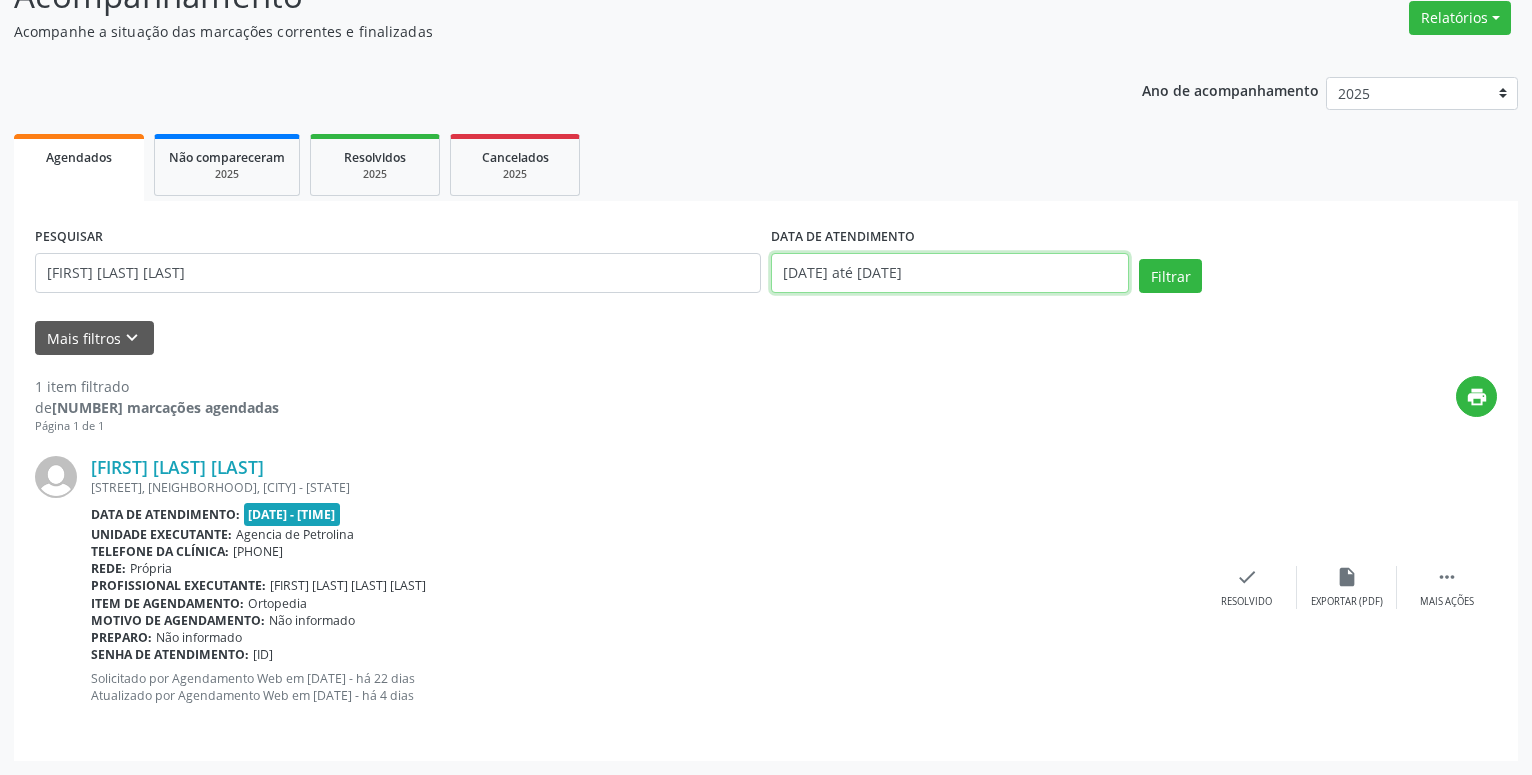 click on "[DATE] até [DATE]" at bounding box center [950, 273] 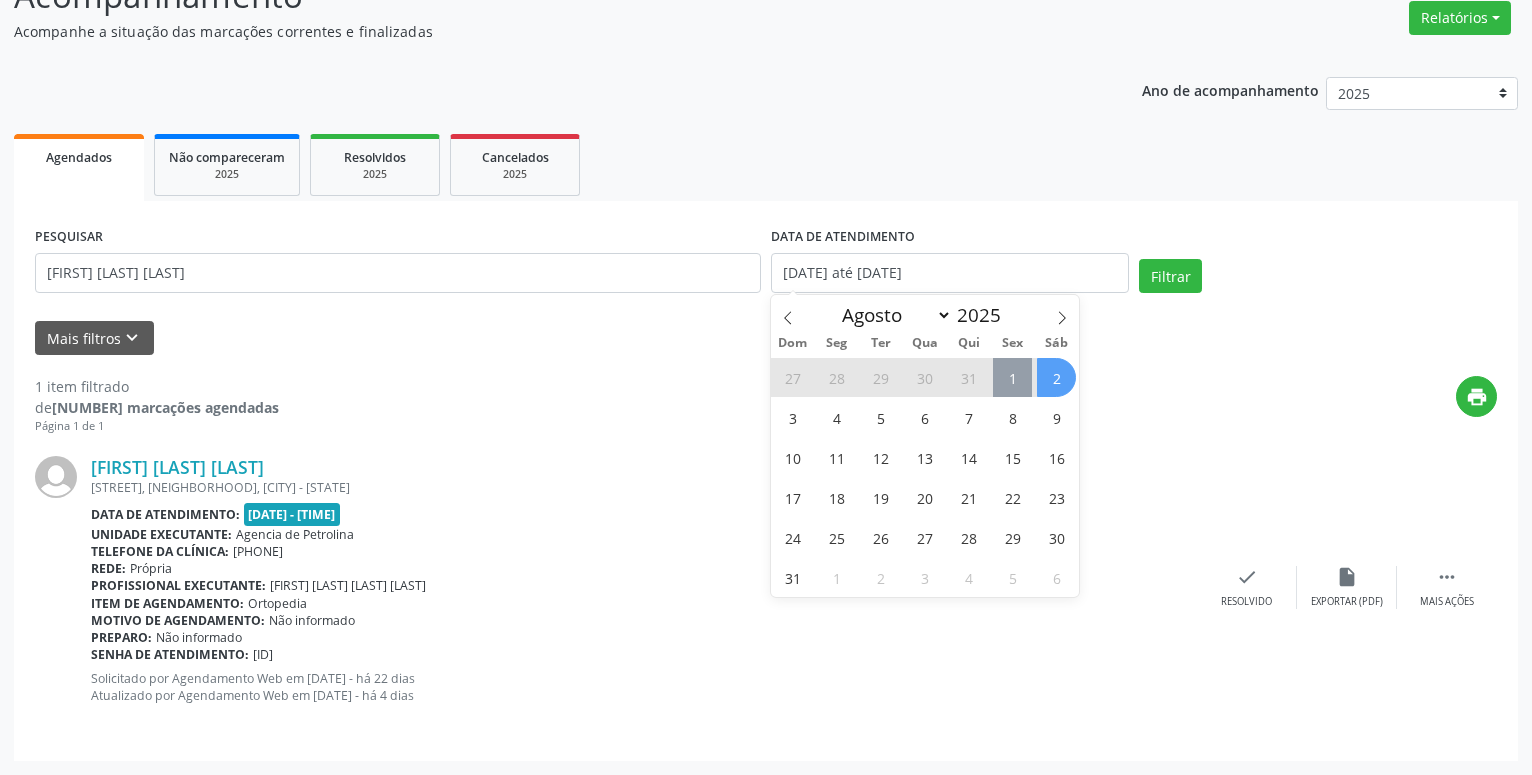 click on "1" at bounding box center (1012, 377) 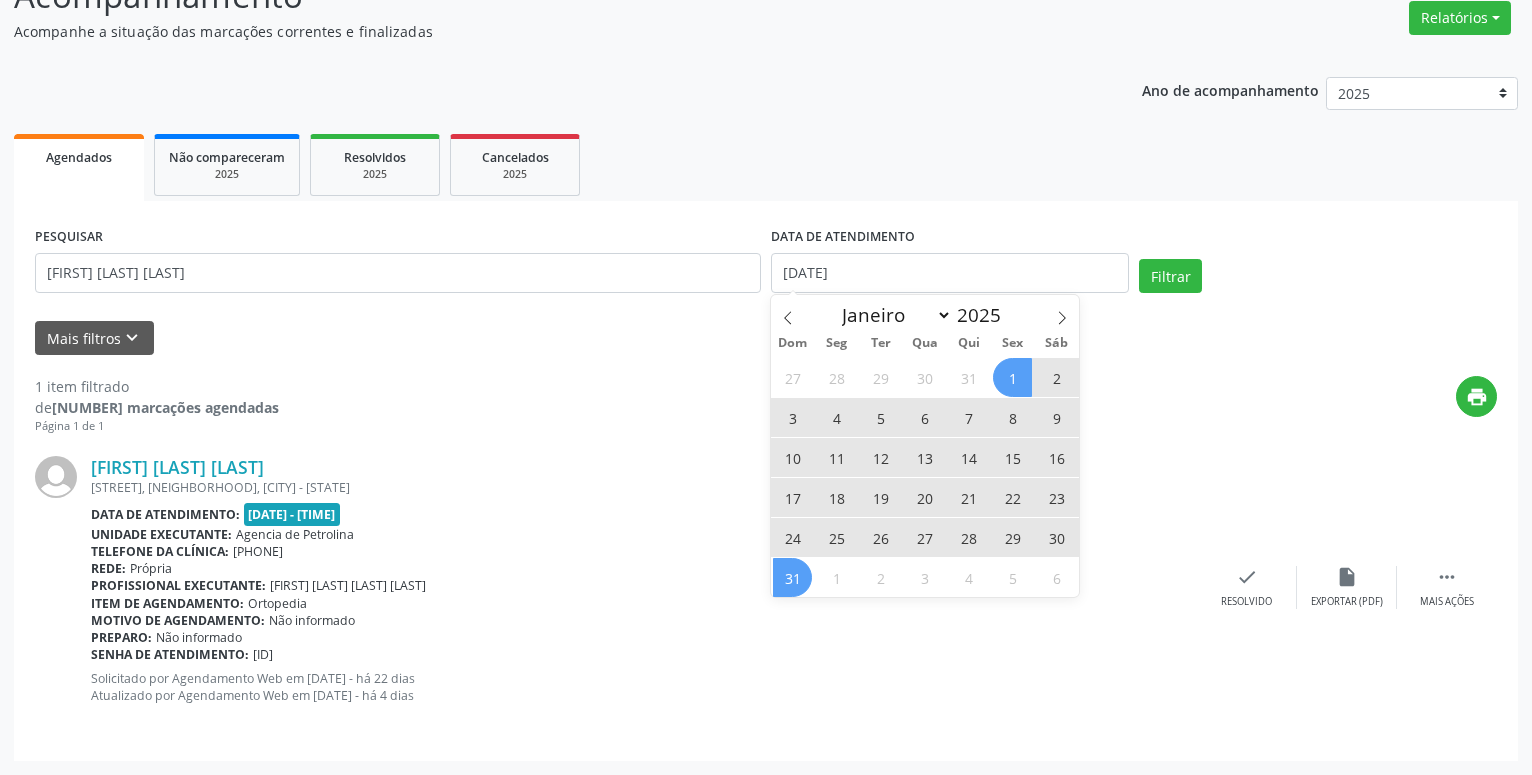 click on "31" at bounding box center [792, 577] 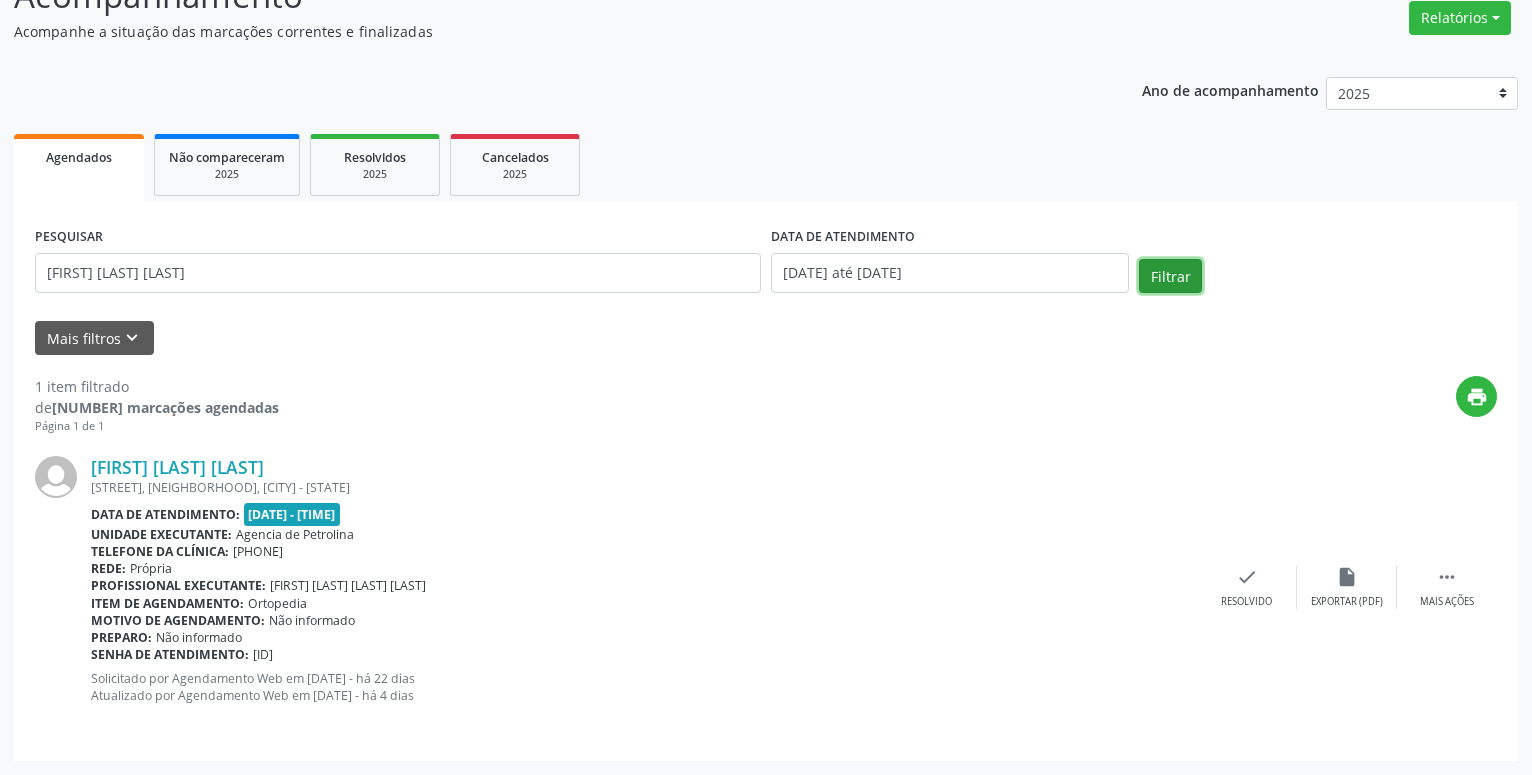 click on "Filtrar" at bounding box center [1170, 276] 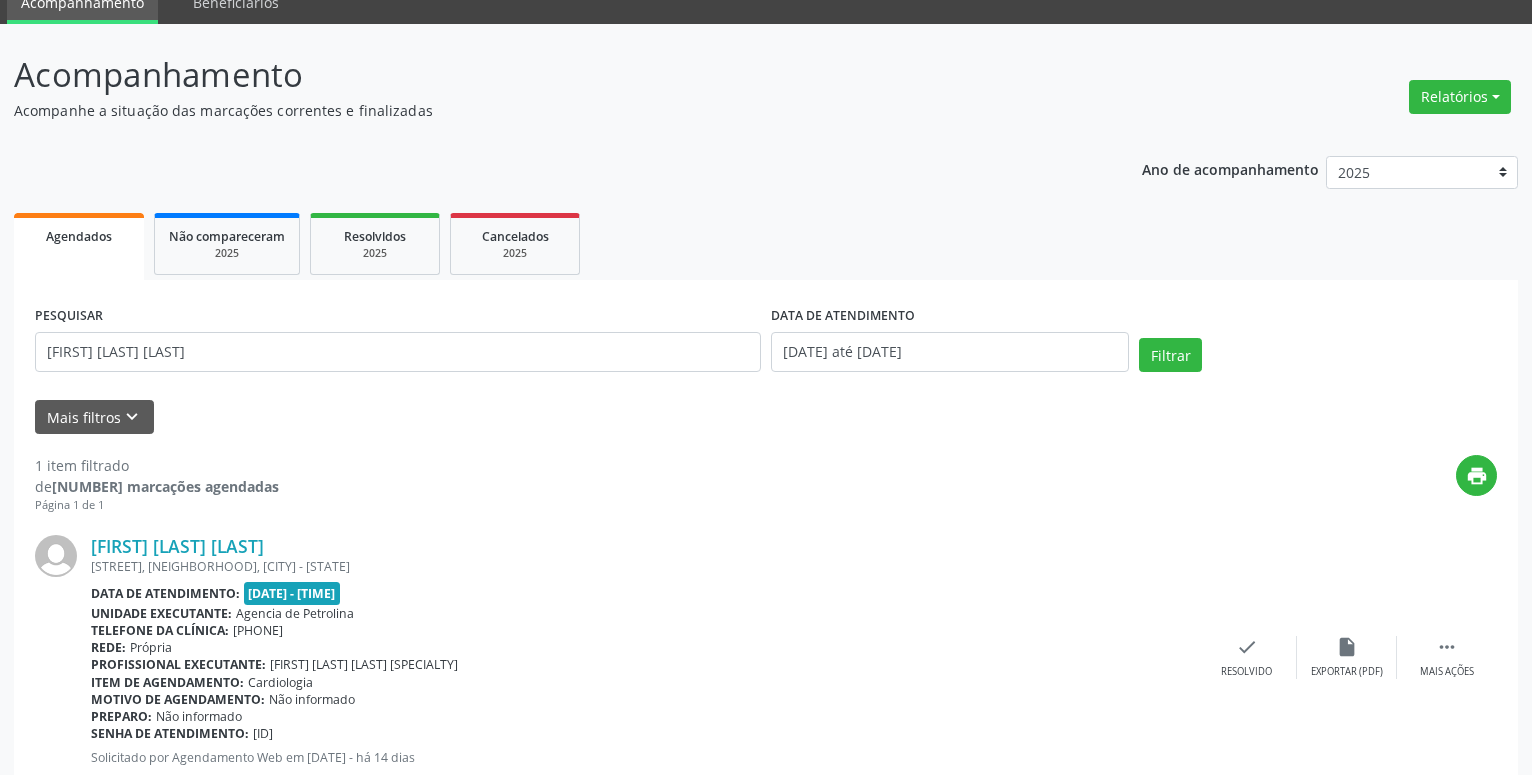 scroll, scrollTop: 147, scrollLeft: 0, axis: vertical 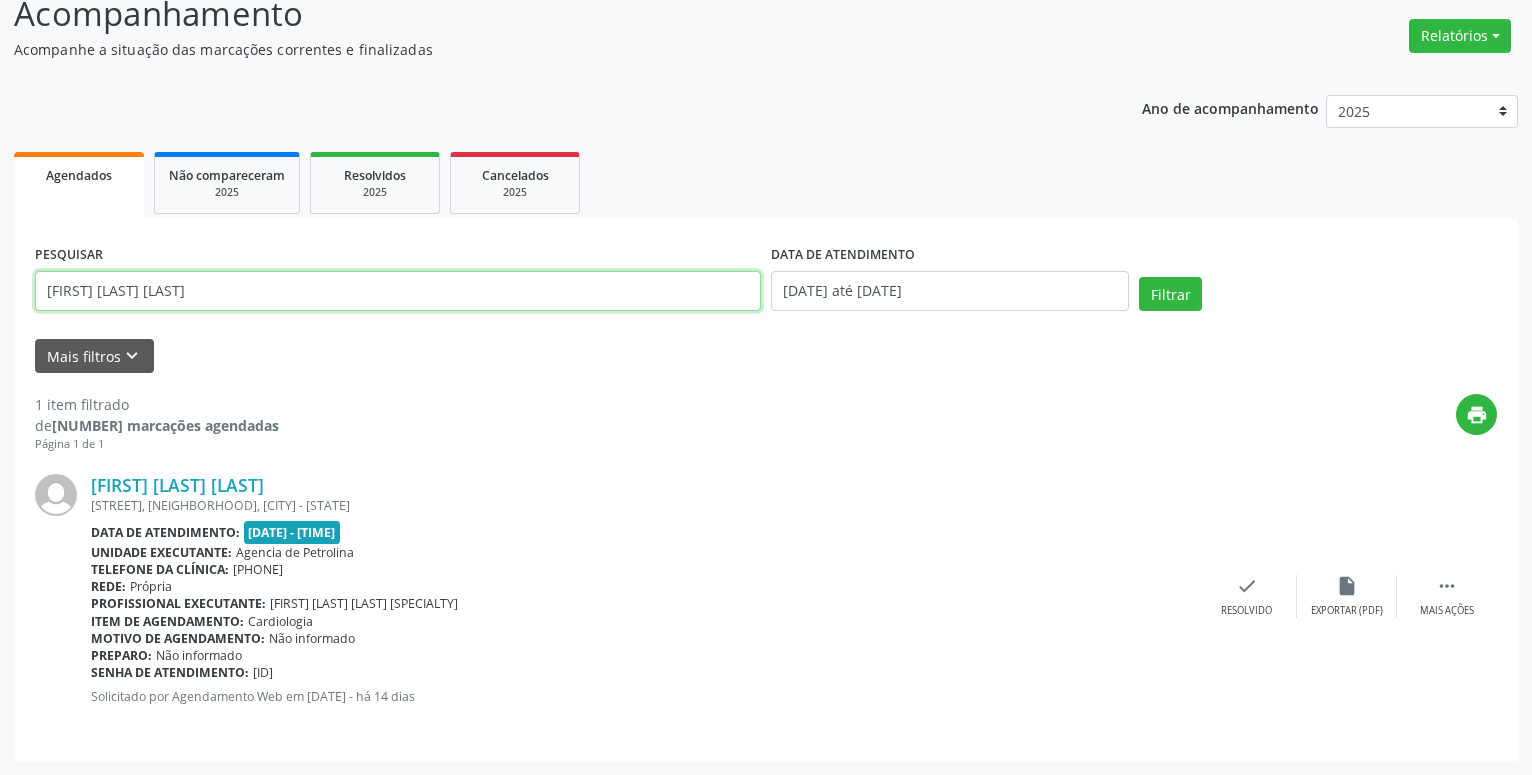 click on "[FIRST] [LAST] [LAST]" at bounding box center [398, 291] 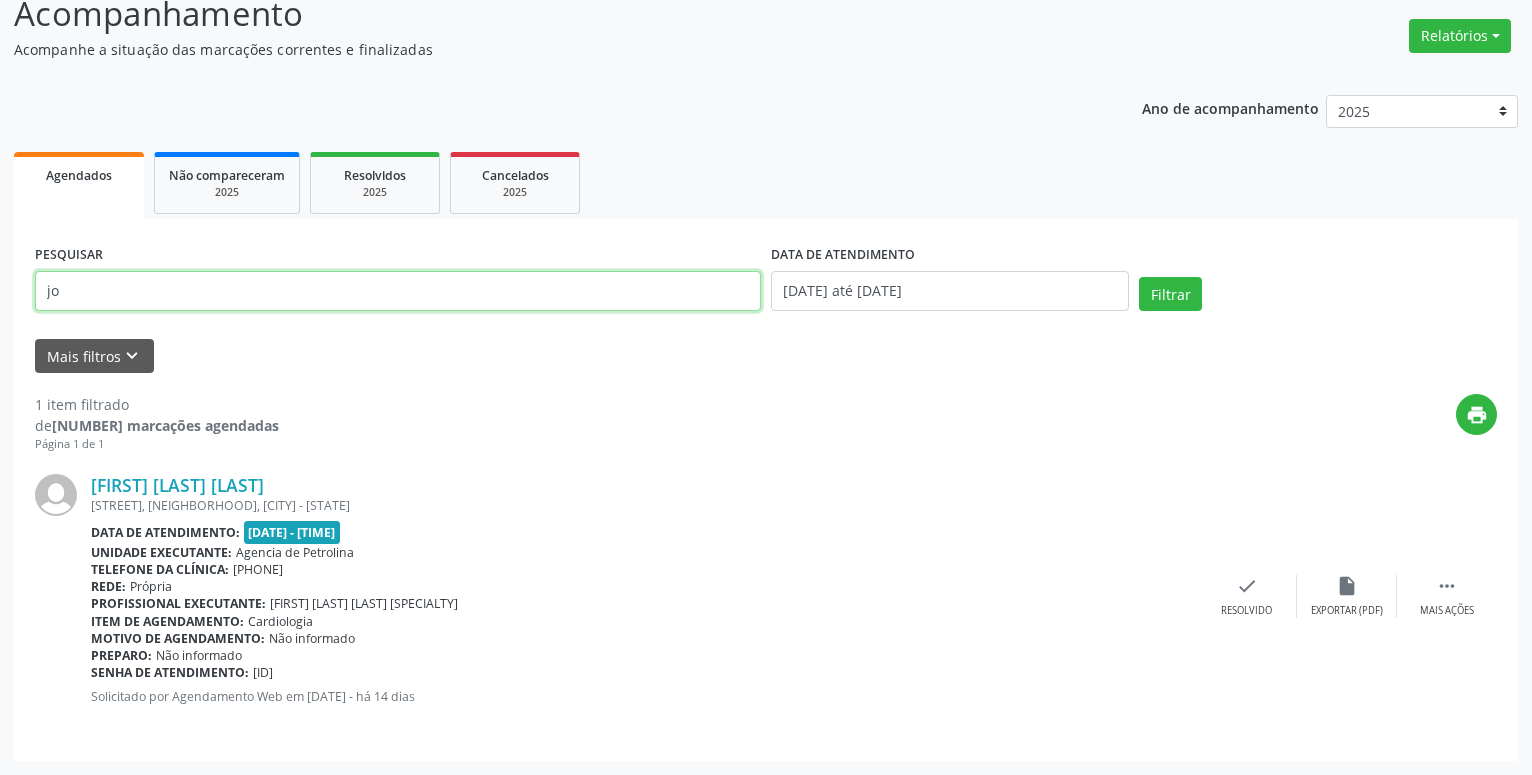 type on "j" 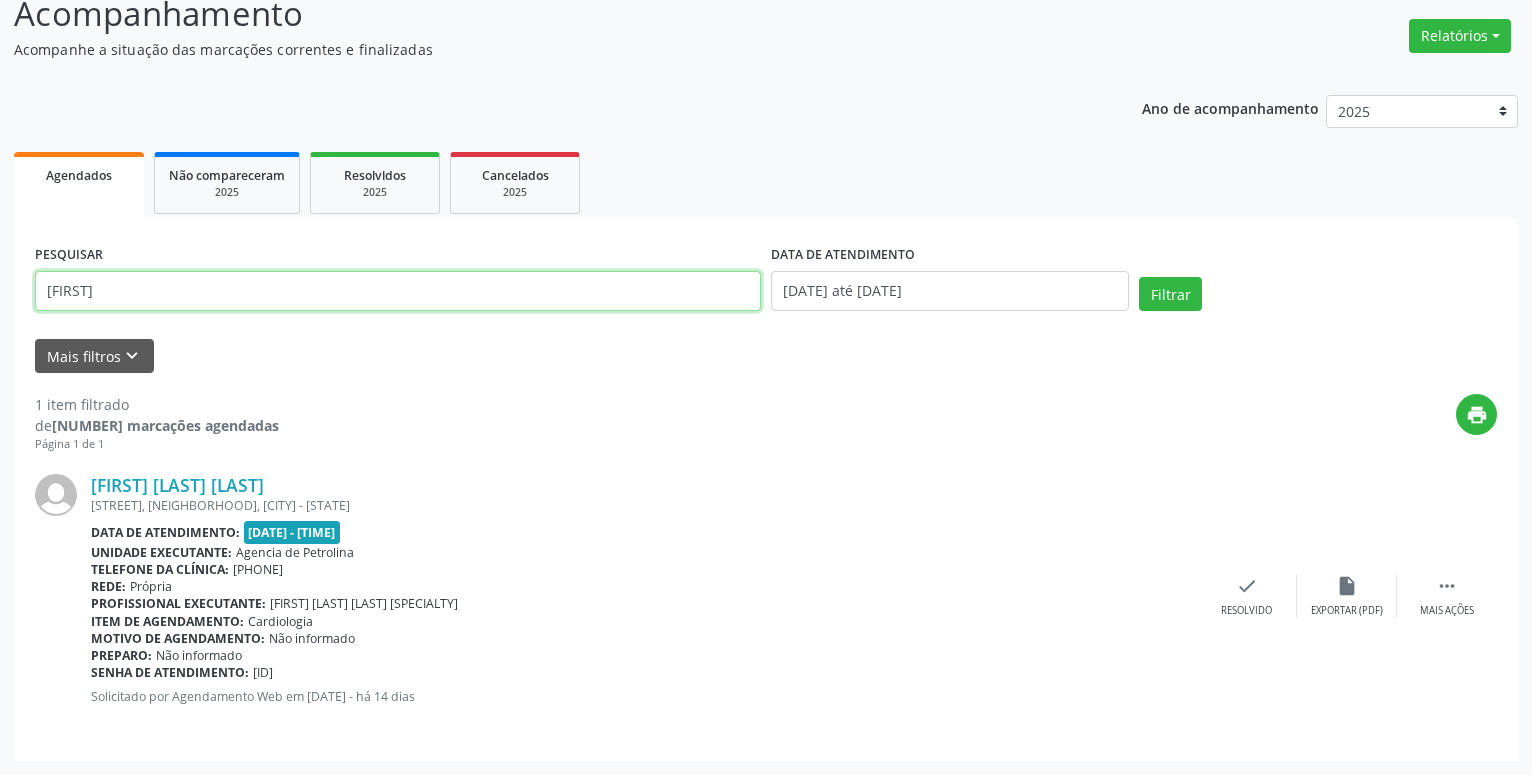 click on "Filtrar" at bounding box center [1170, 294] 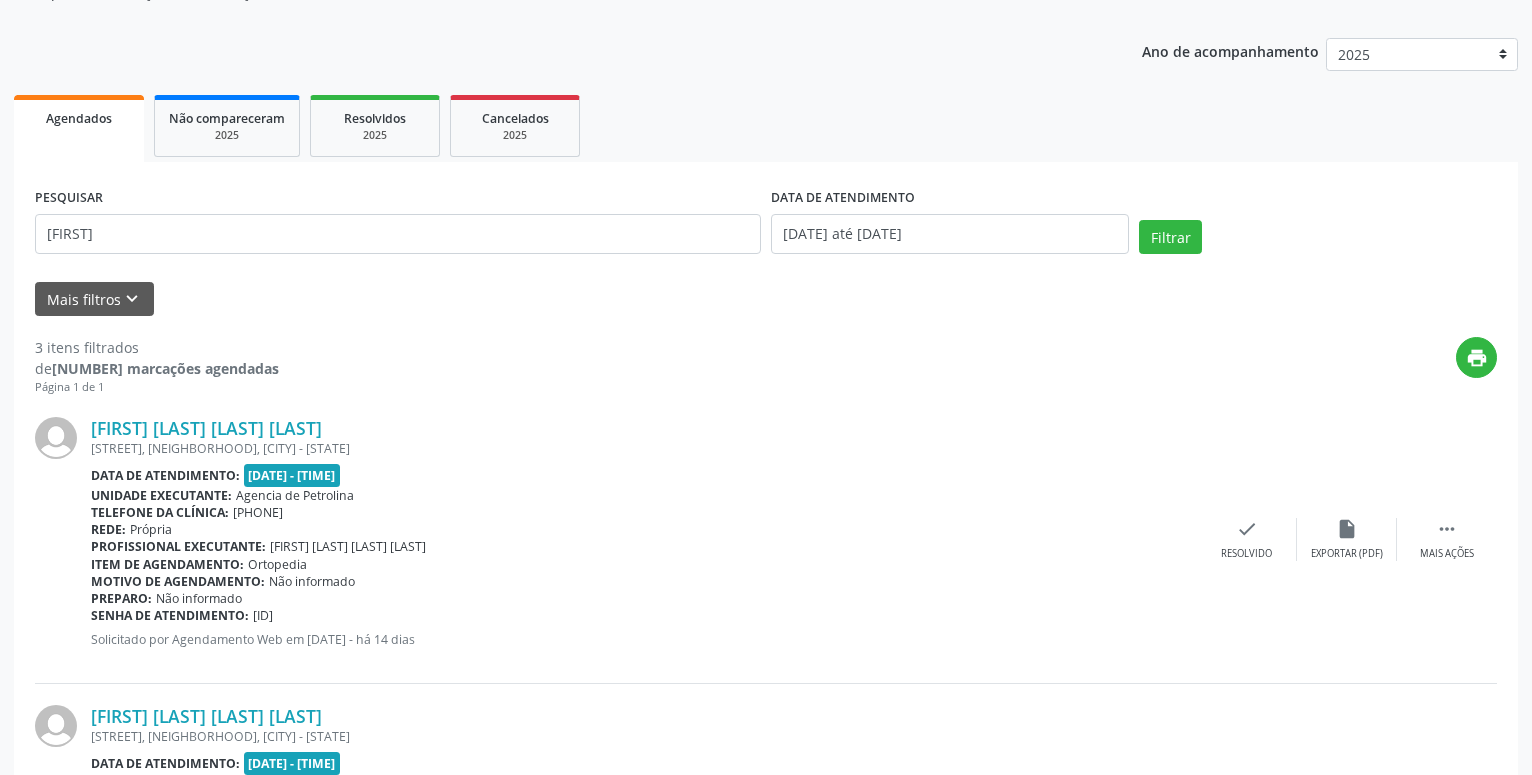 scroll, scrollTop: 0, scrollLeft: 0, axis: both 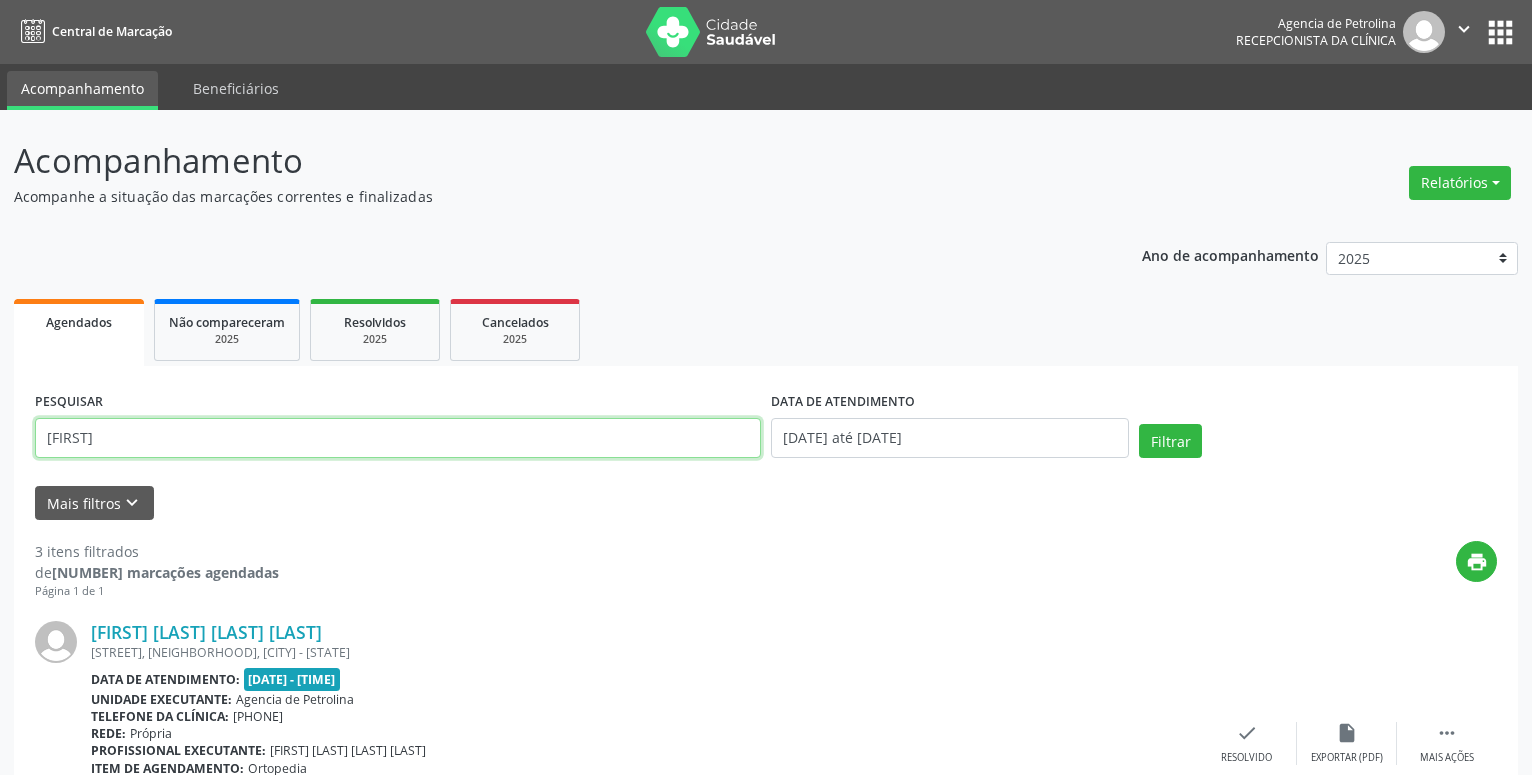 click on "[FIRST]" at bounding box center (398, 438) 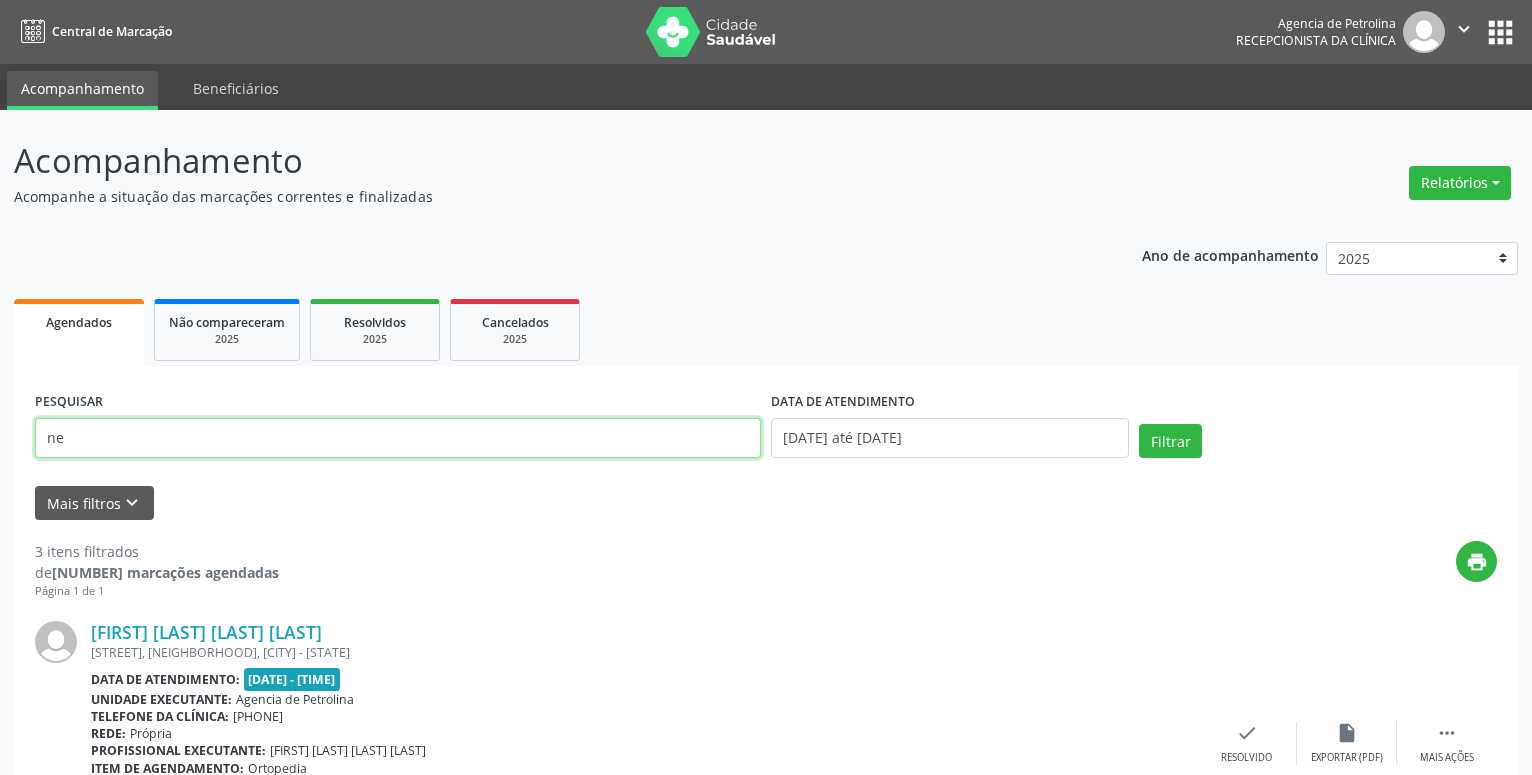 type on "n" 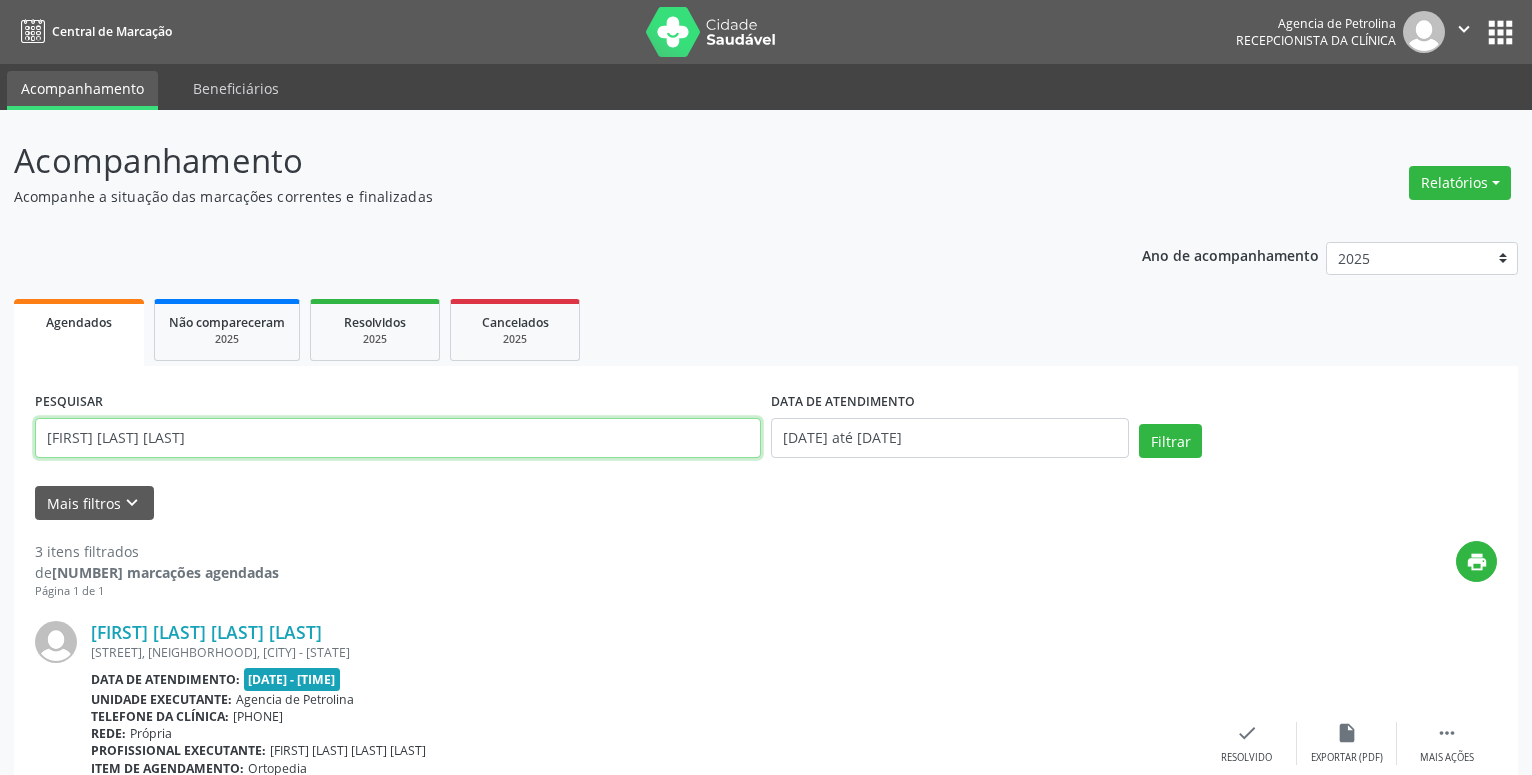 click on "[FIRST] [LAST] [LAST]" at bounding box center [398, 438] 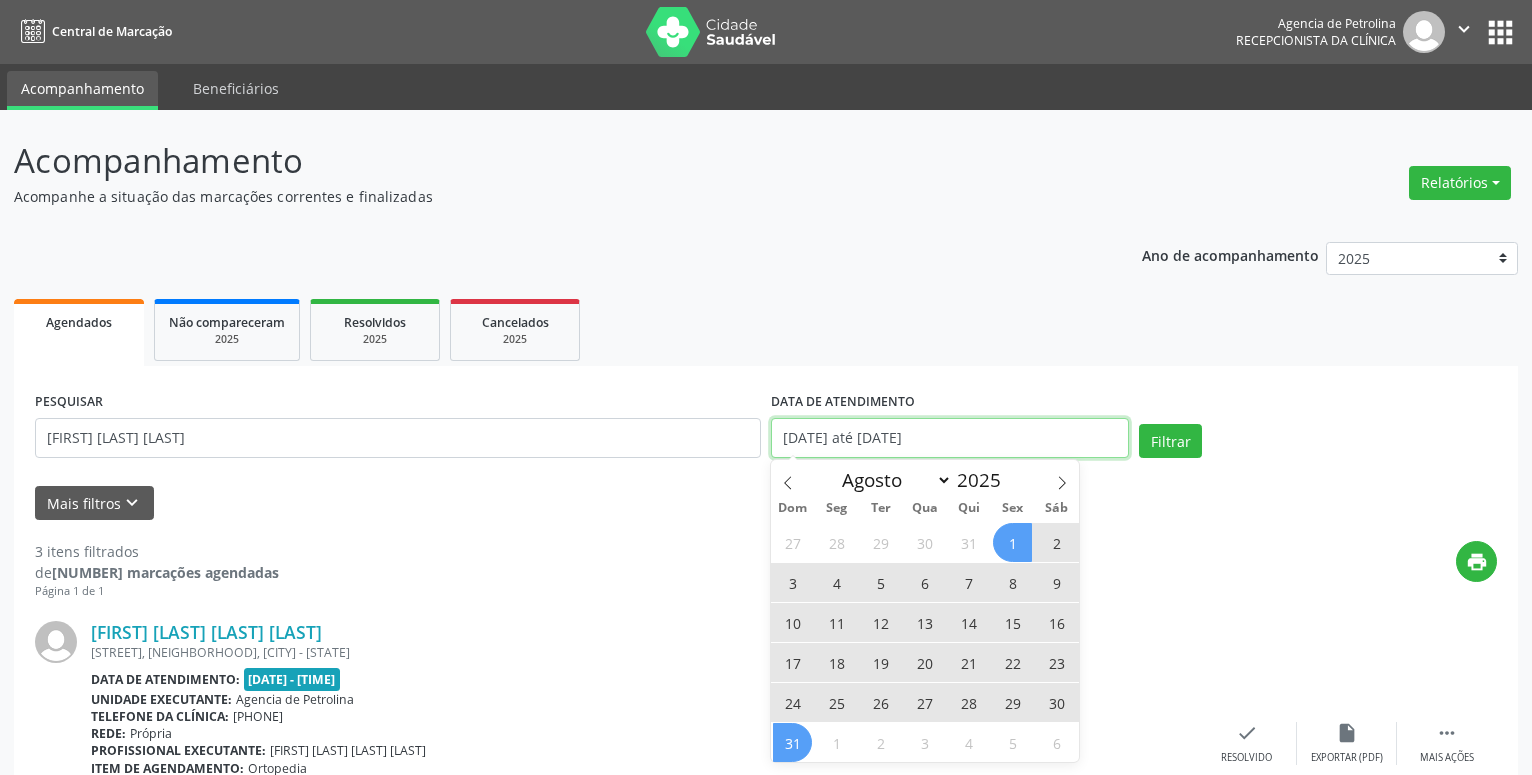 click on "[DATE] até [DATE]" at bounding box center (950, 438) 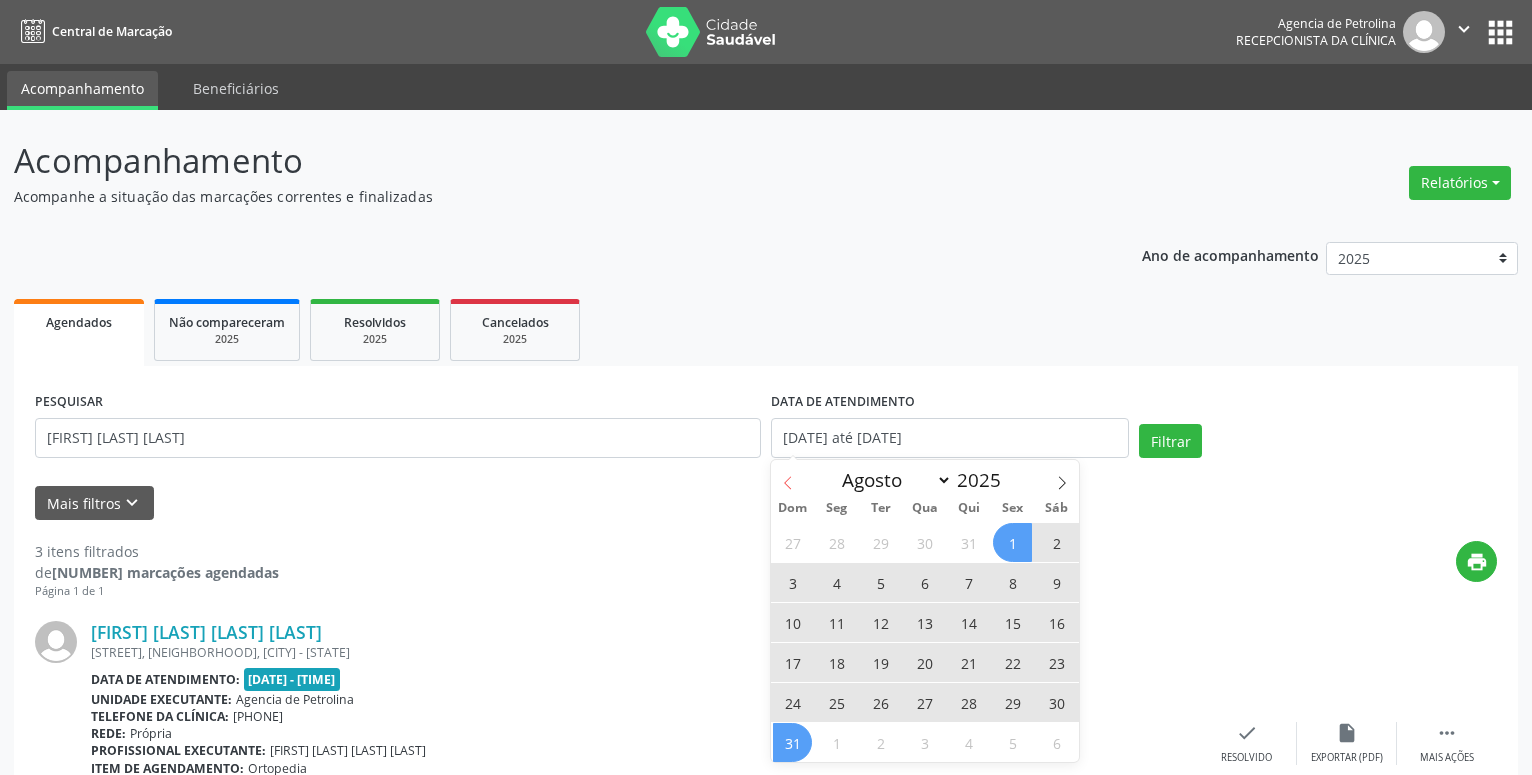 click at bounding box center [788, 477] 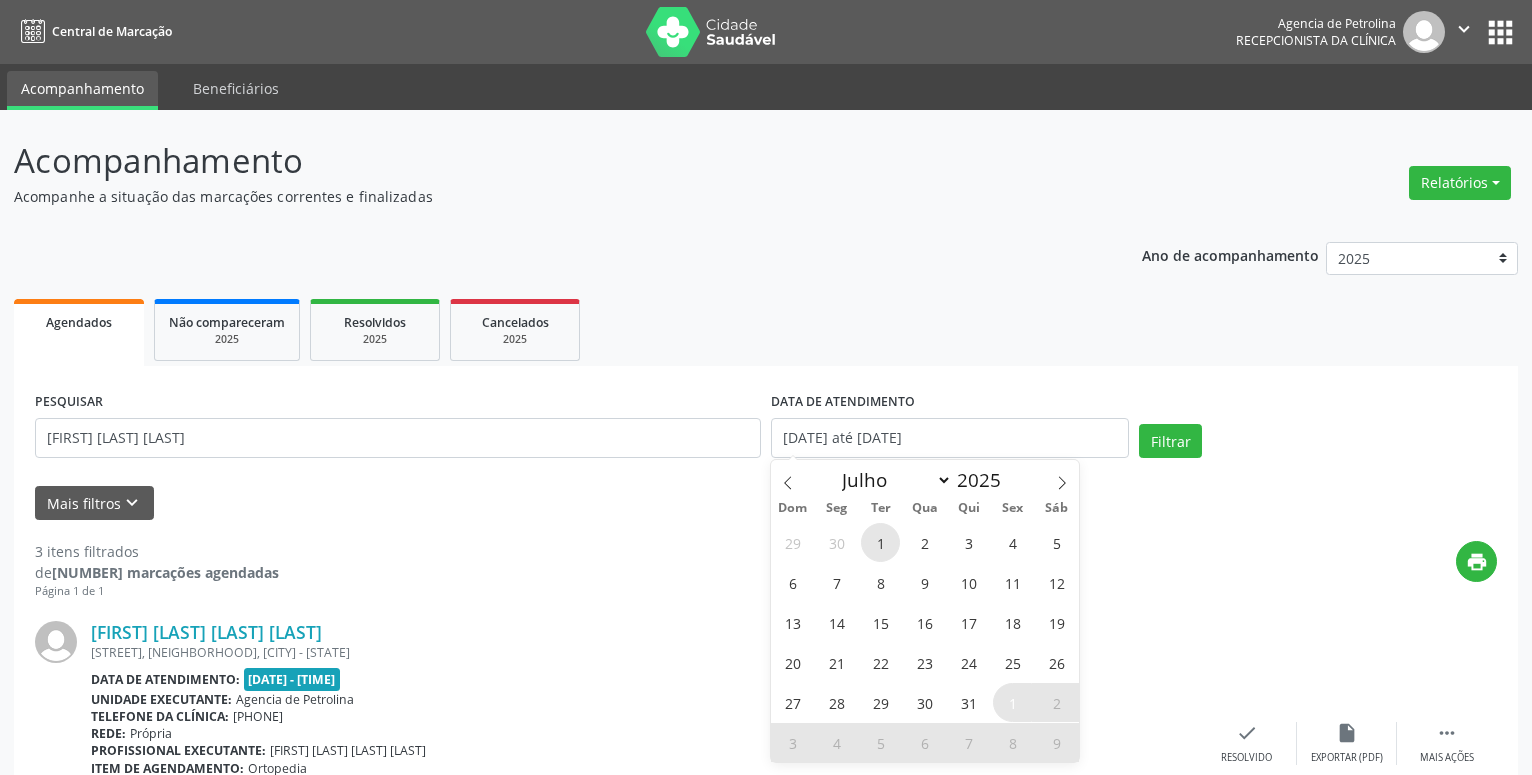 click on "1" at bounding box center [880, 542] 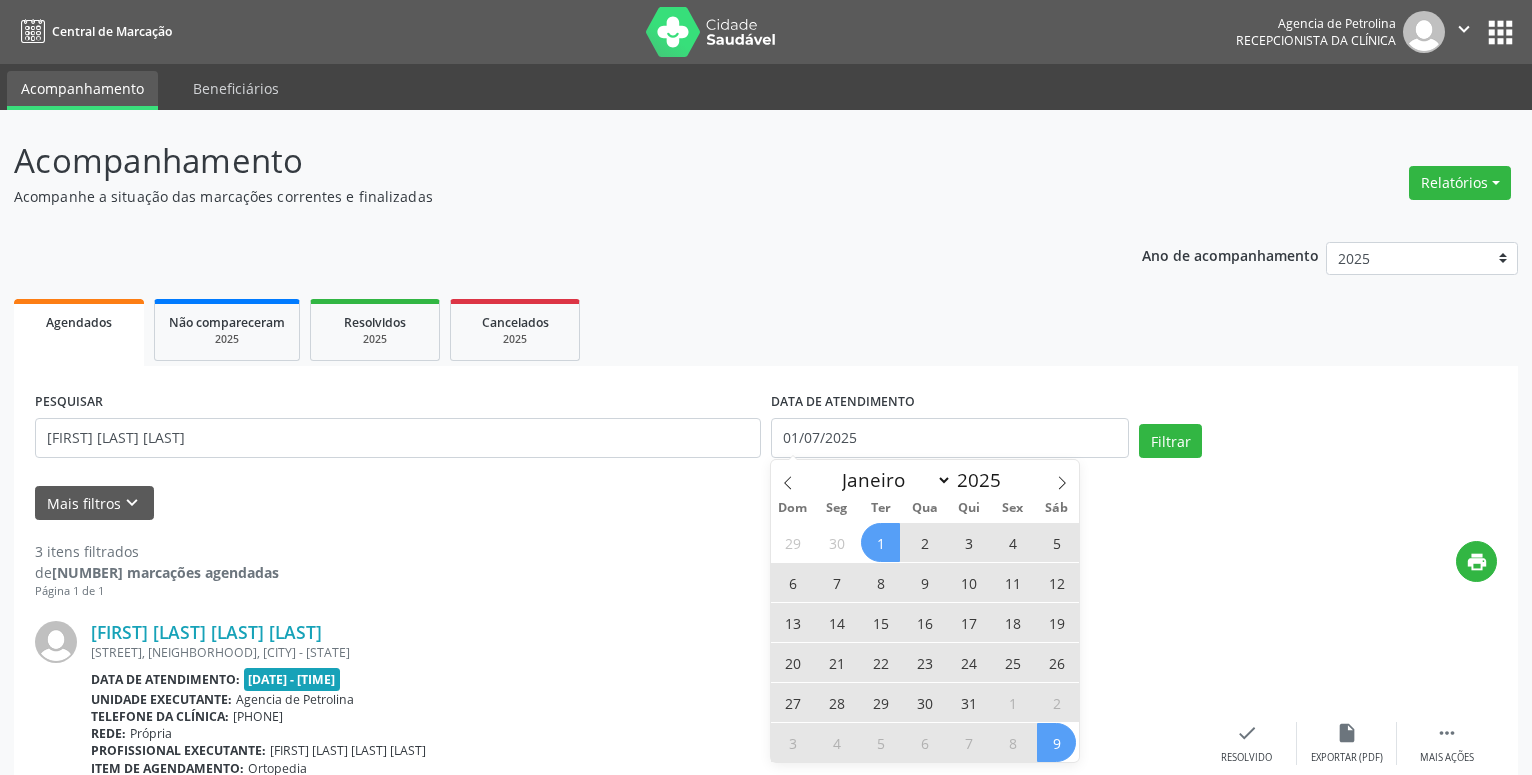 click on "9" at bounding box center [1056, 742] 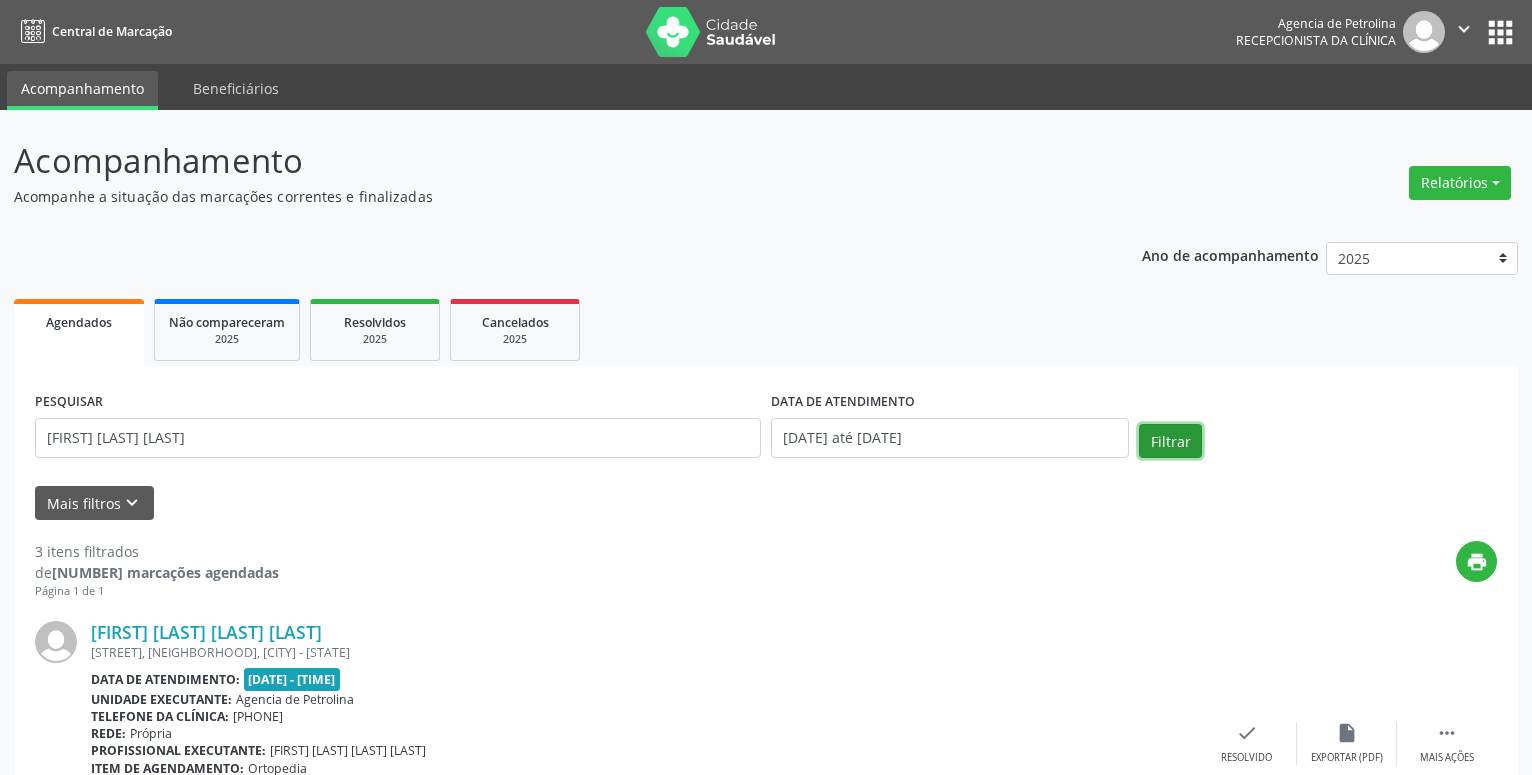 click on "Filtrar" at bounding box center [1170, 441] 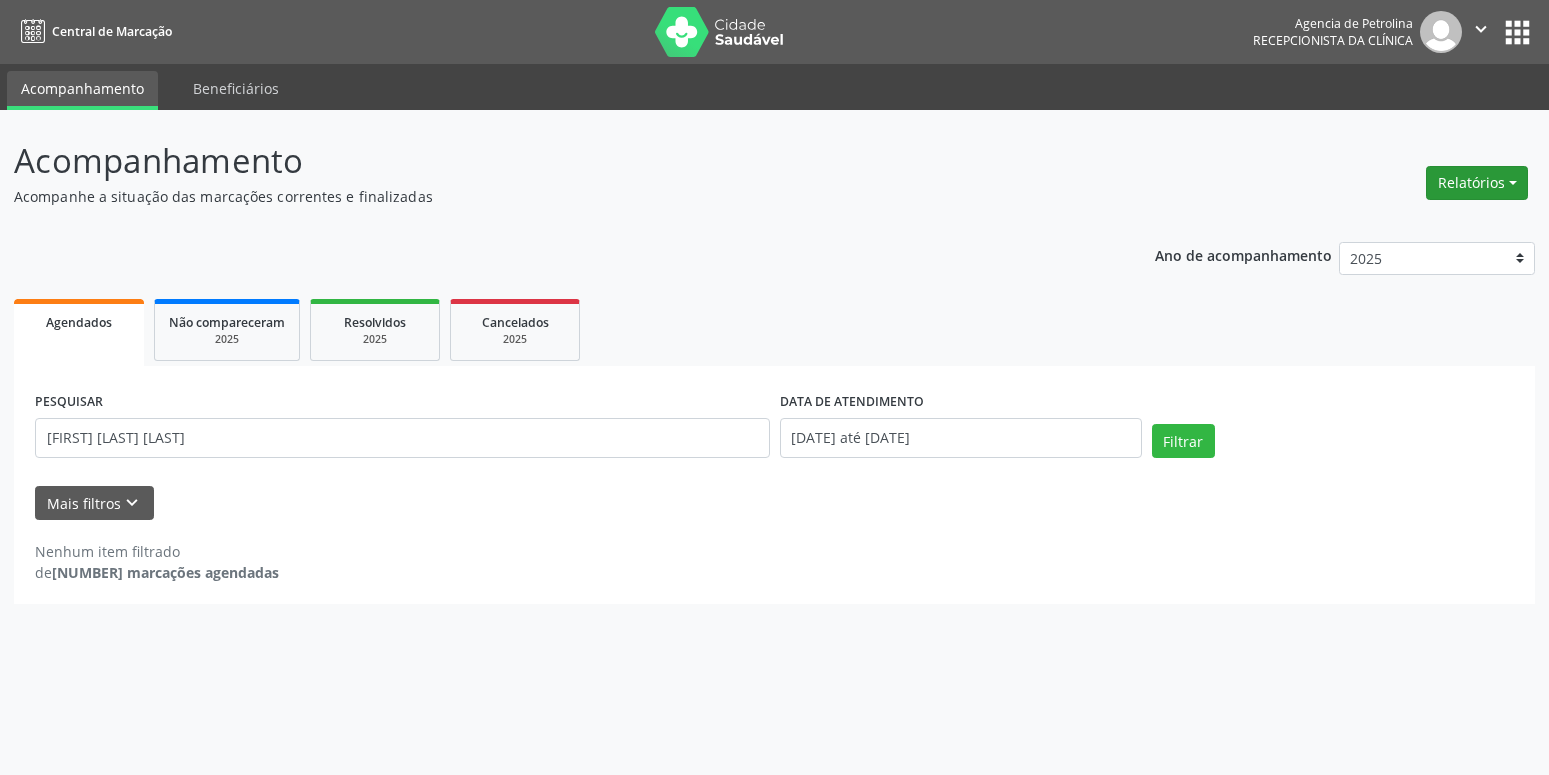 click on "Relatórios" at bounding box center [1477, 183] 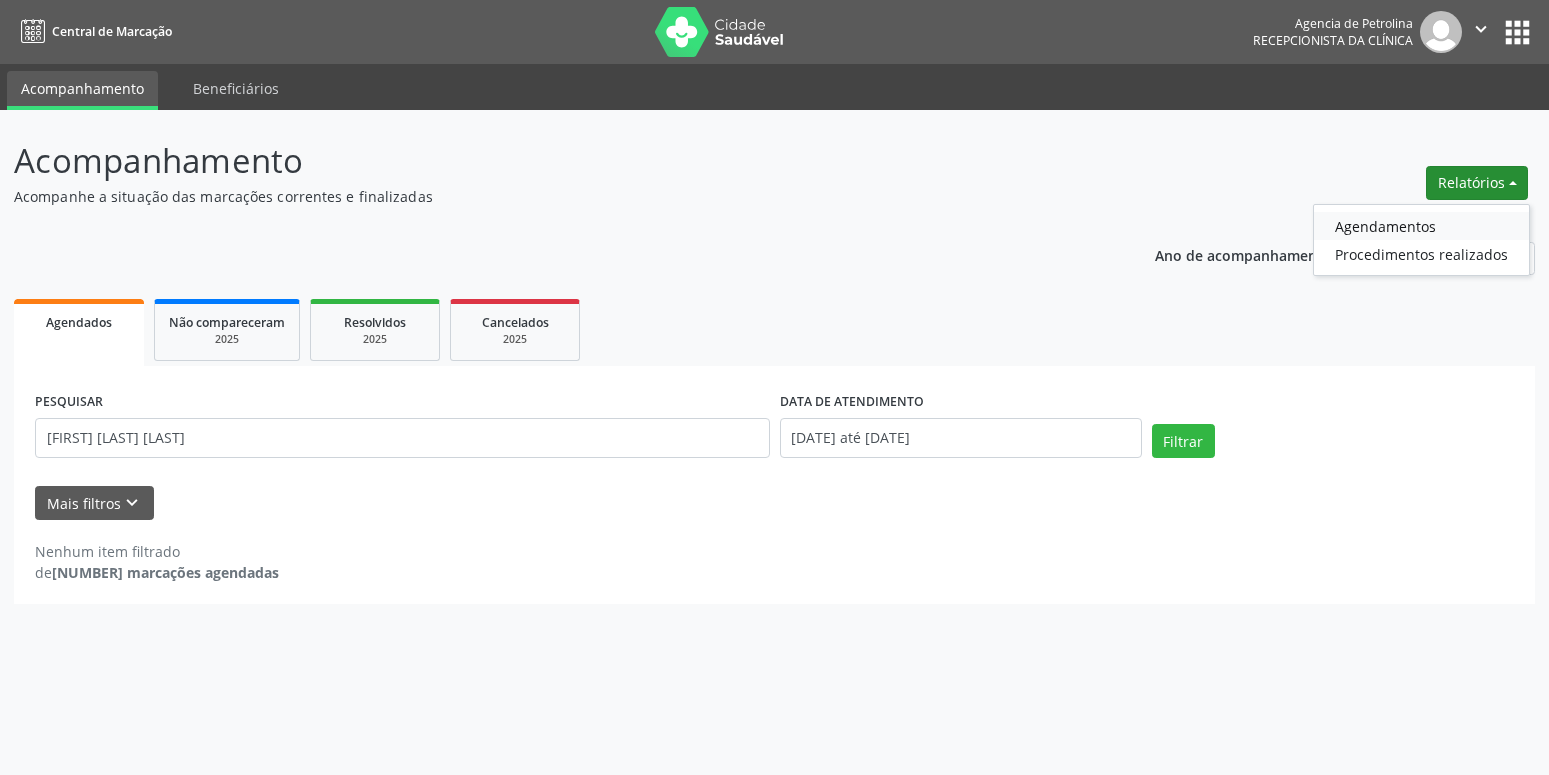 click on "Agendamentos" at bounding box center (1421, 226) 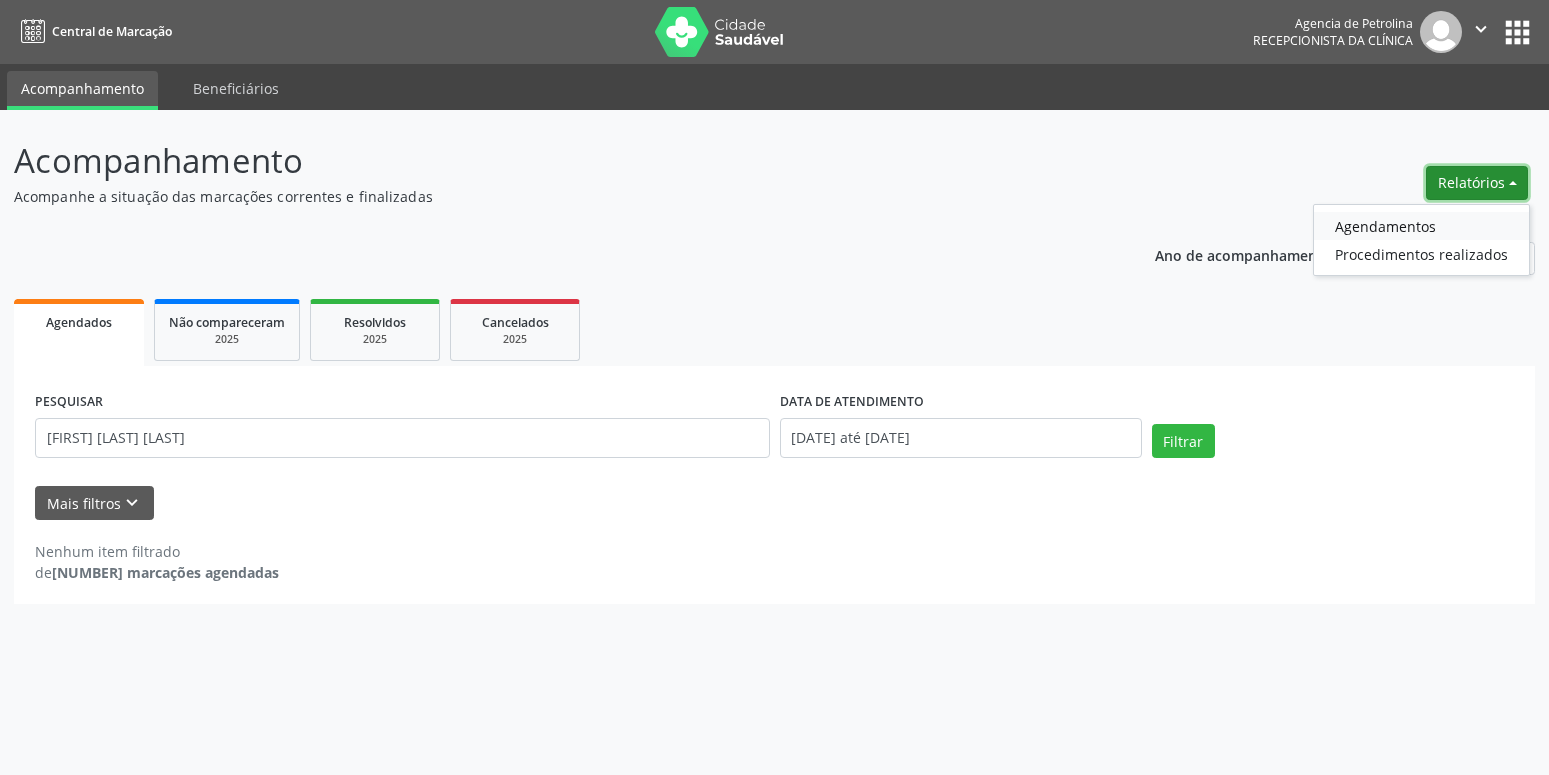 select on "7" 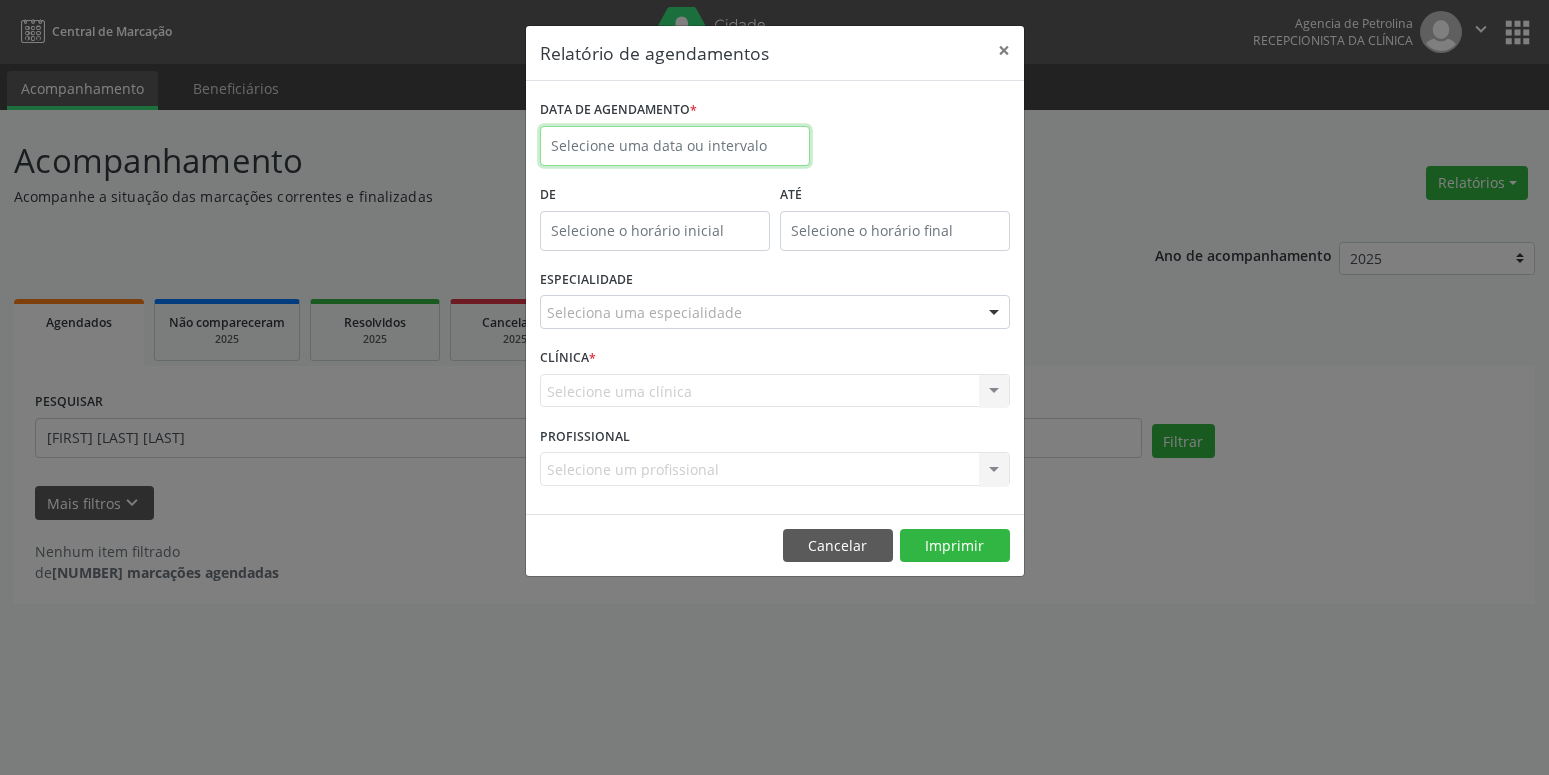 click at bounding box center (675, 146) 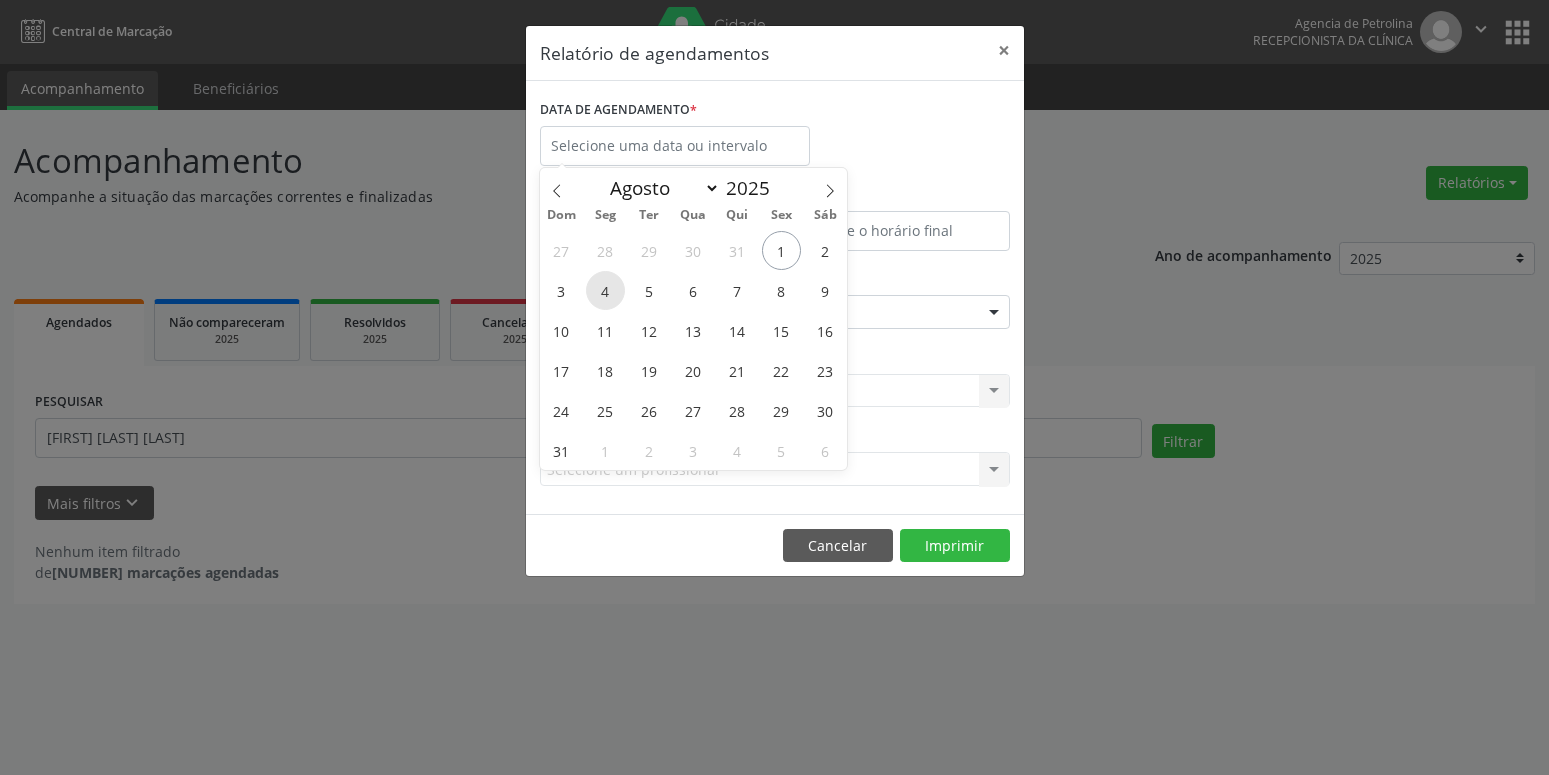 click on "4" at bounding box center (605, 290) 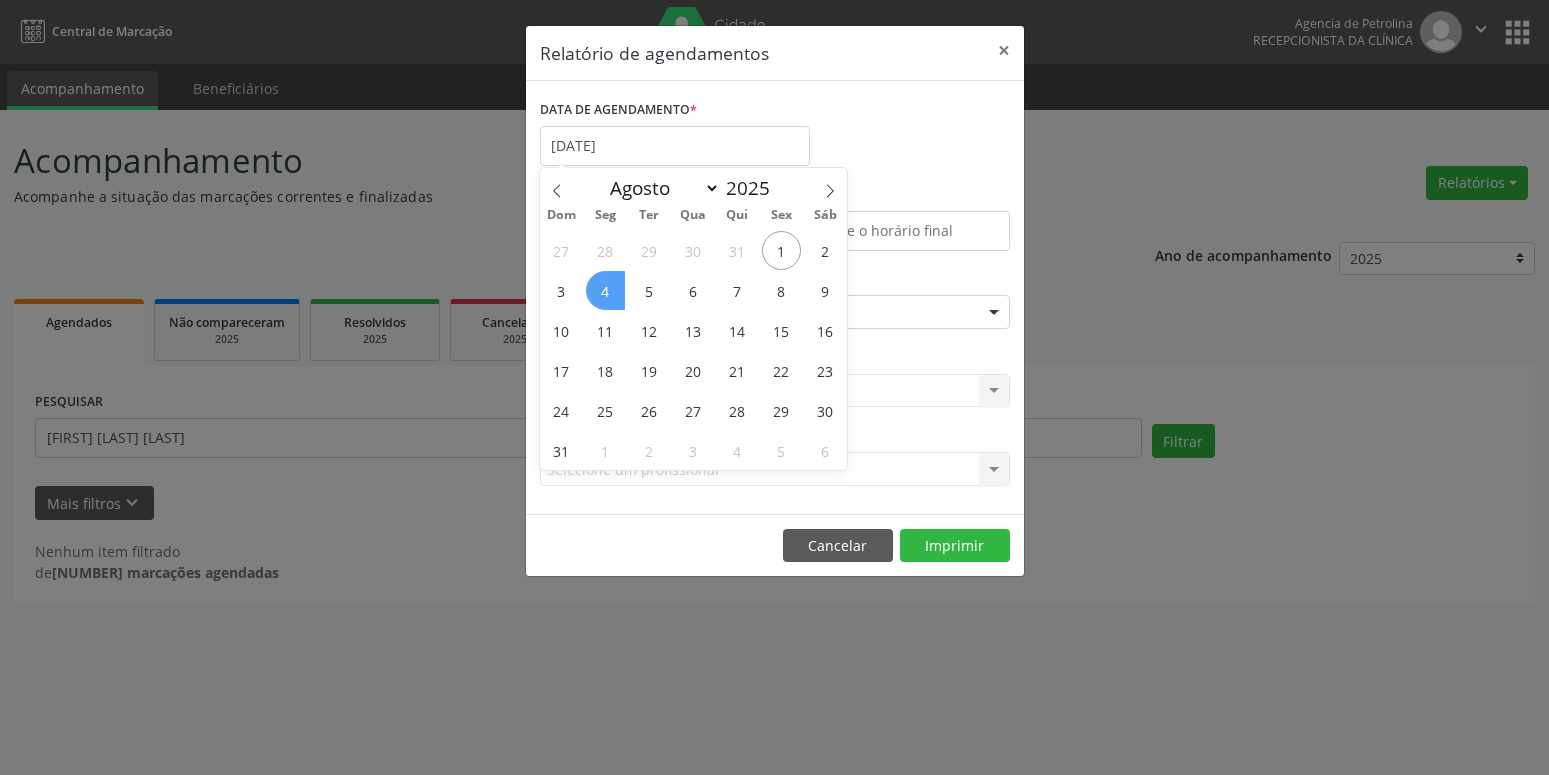 click on "4" at bounding box center [605, 290] 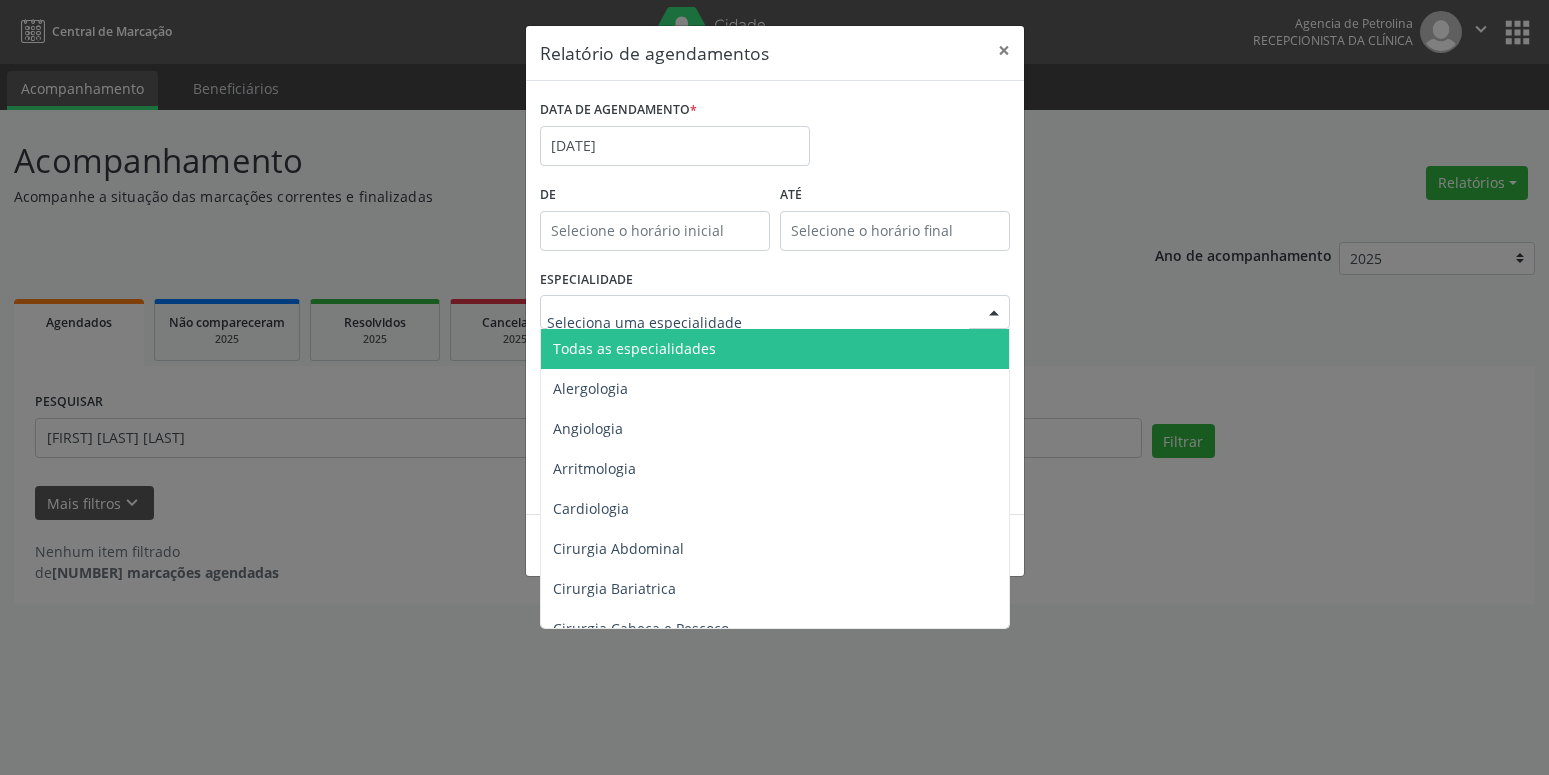 click on "Todas as especialidades" at bounding box center (776, 349) 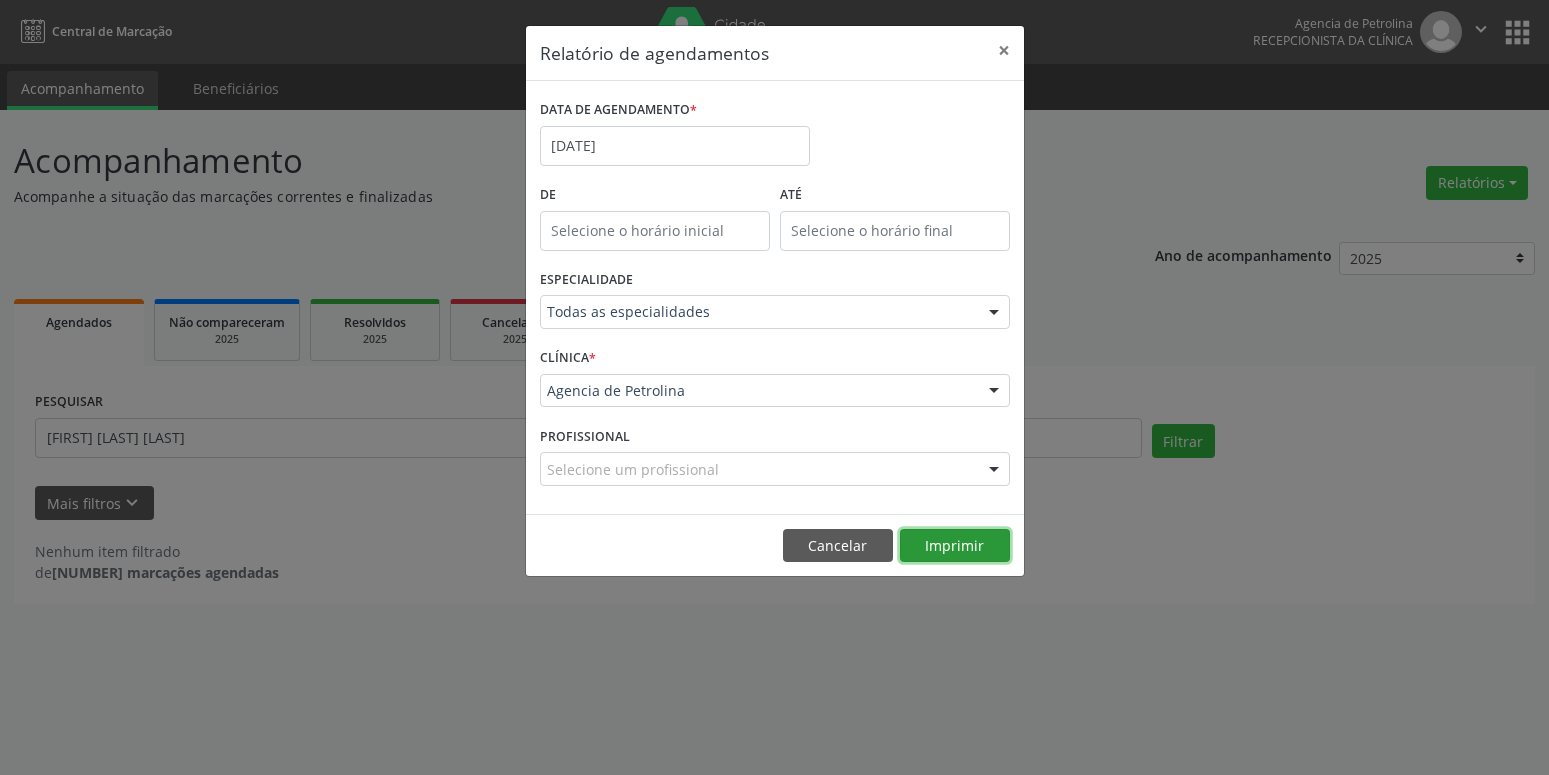 click on "Imprimir" at bounding box center (955, 546) 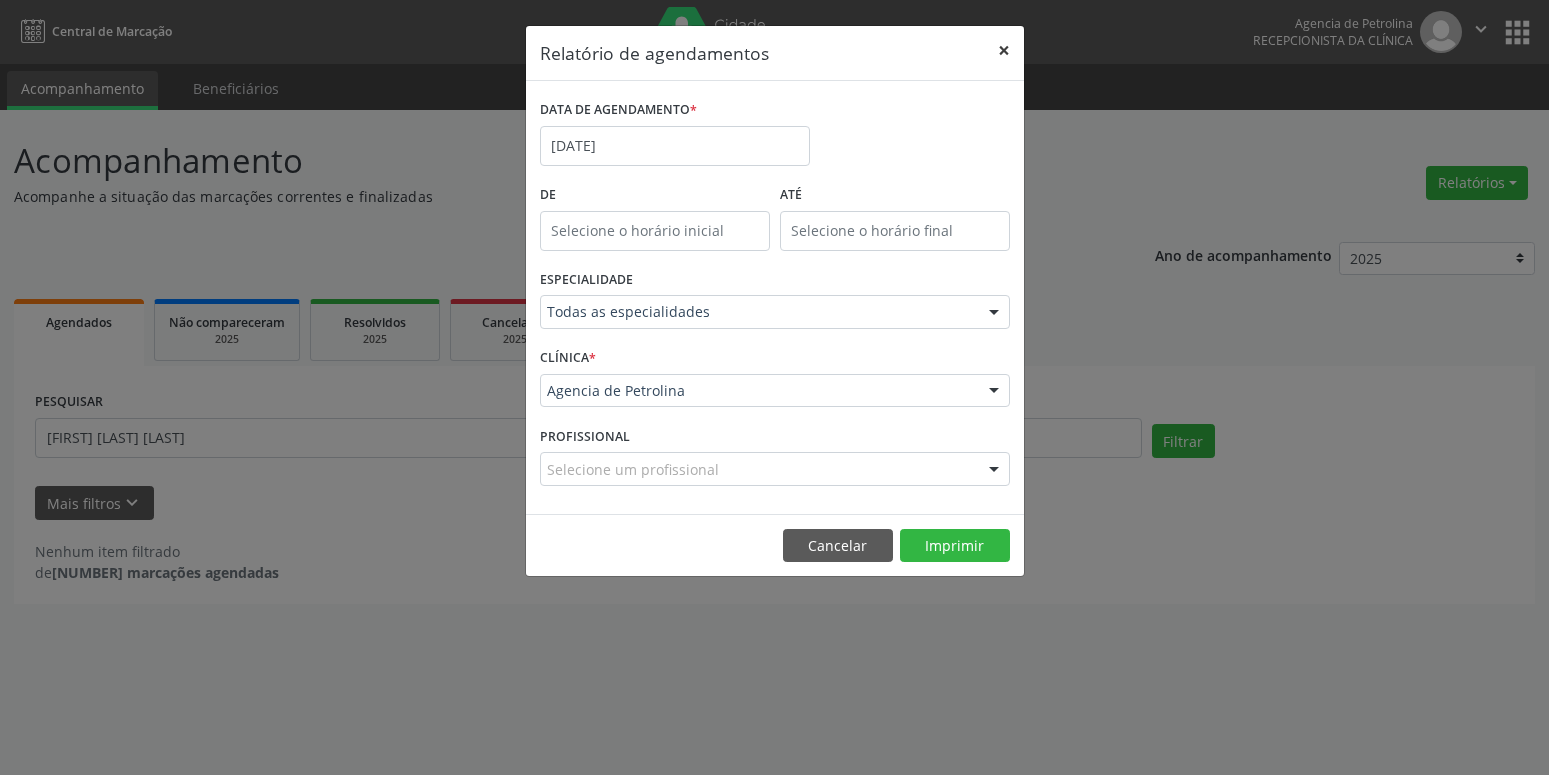 click on "×" at bounding box center (1004, 50) 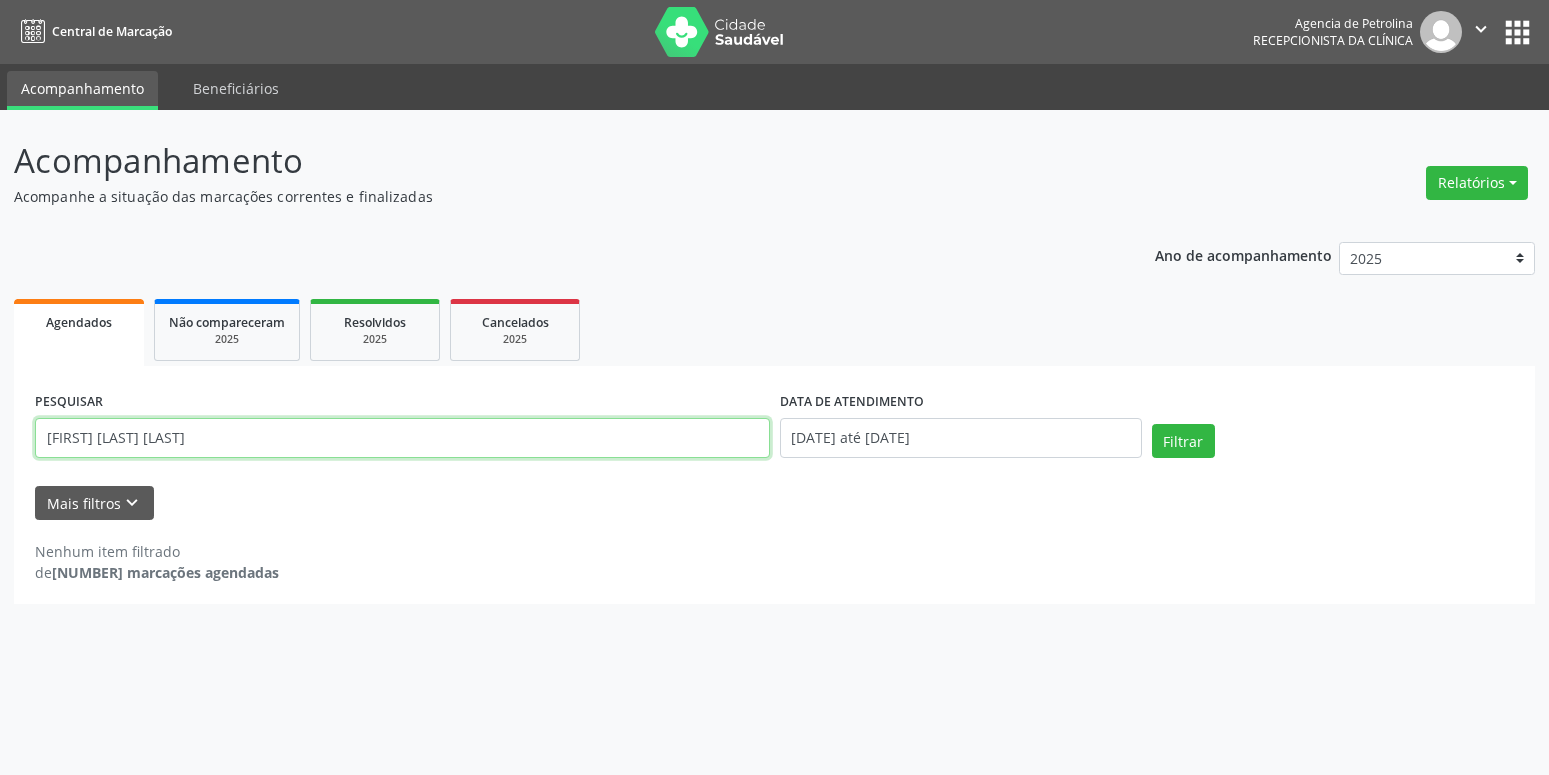 click on "[FIRST] [LAST] [LAST]" at bounding box center (402, 438) 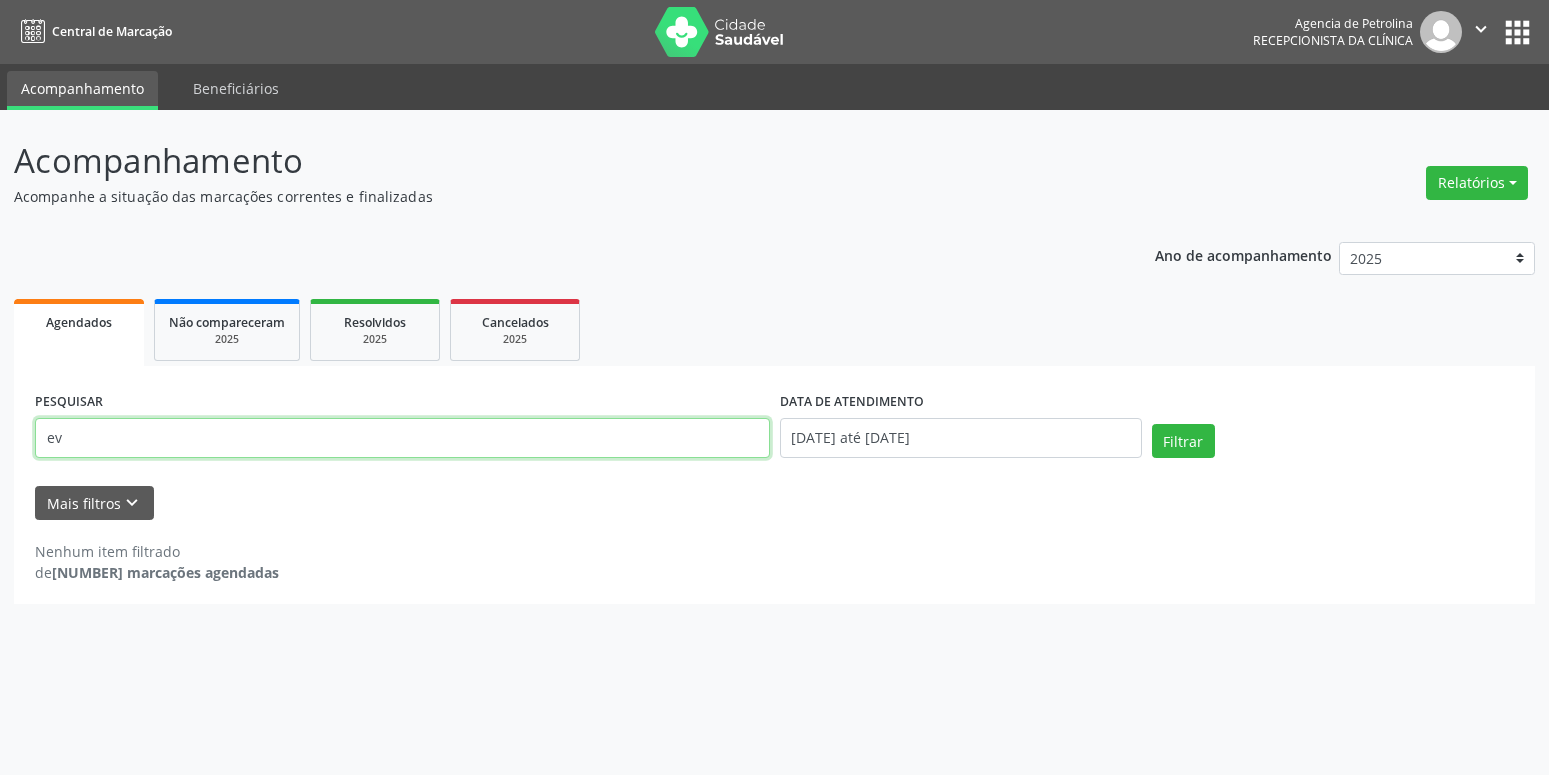 type on "e" 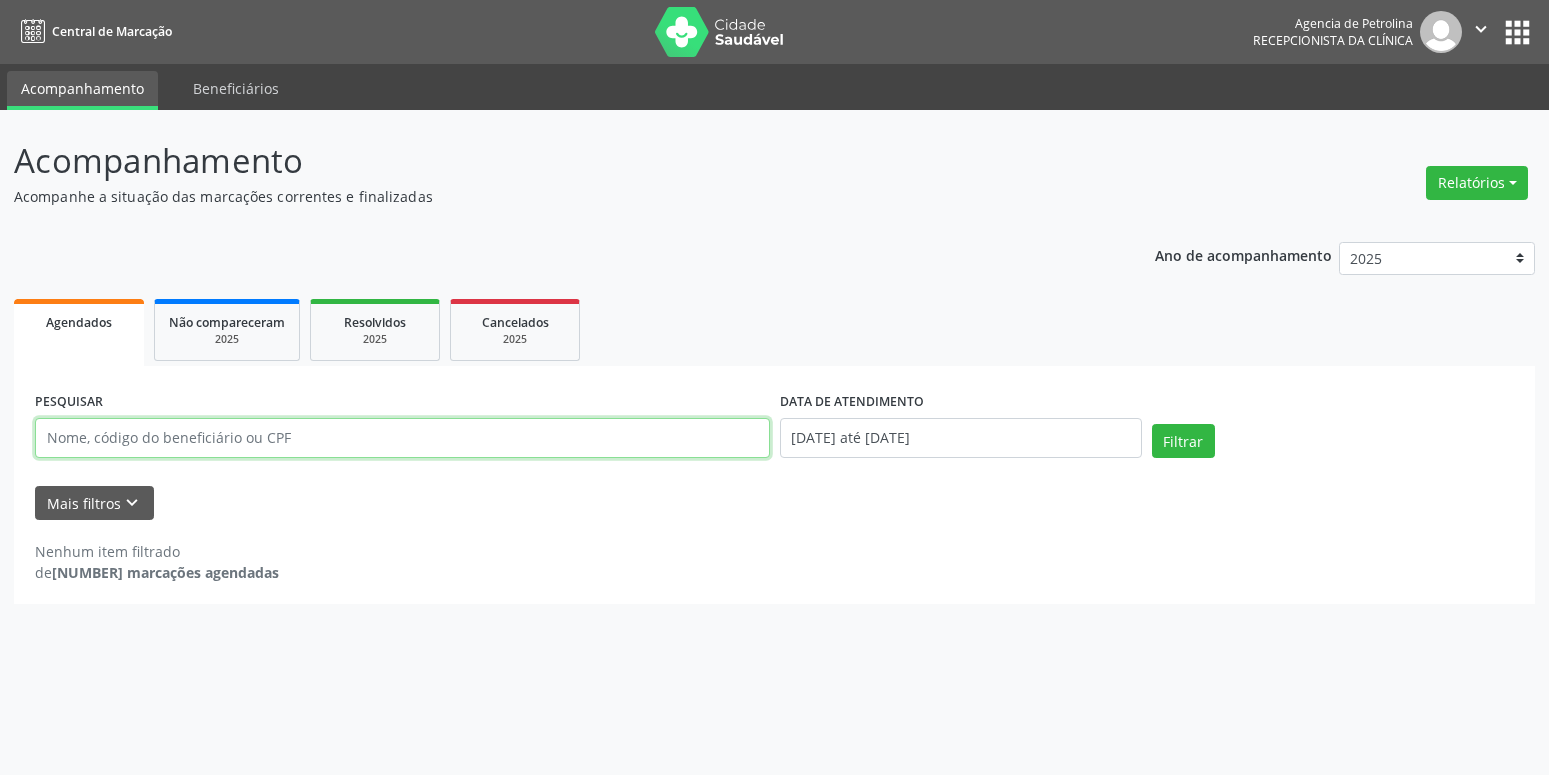 paste on "[FIRST] [LAST] [LAST] [LAST]" 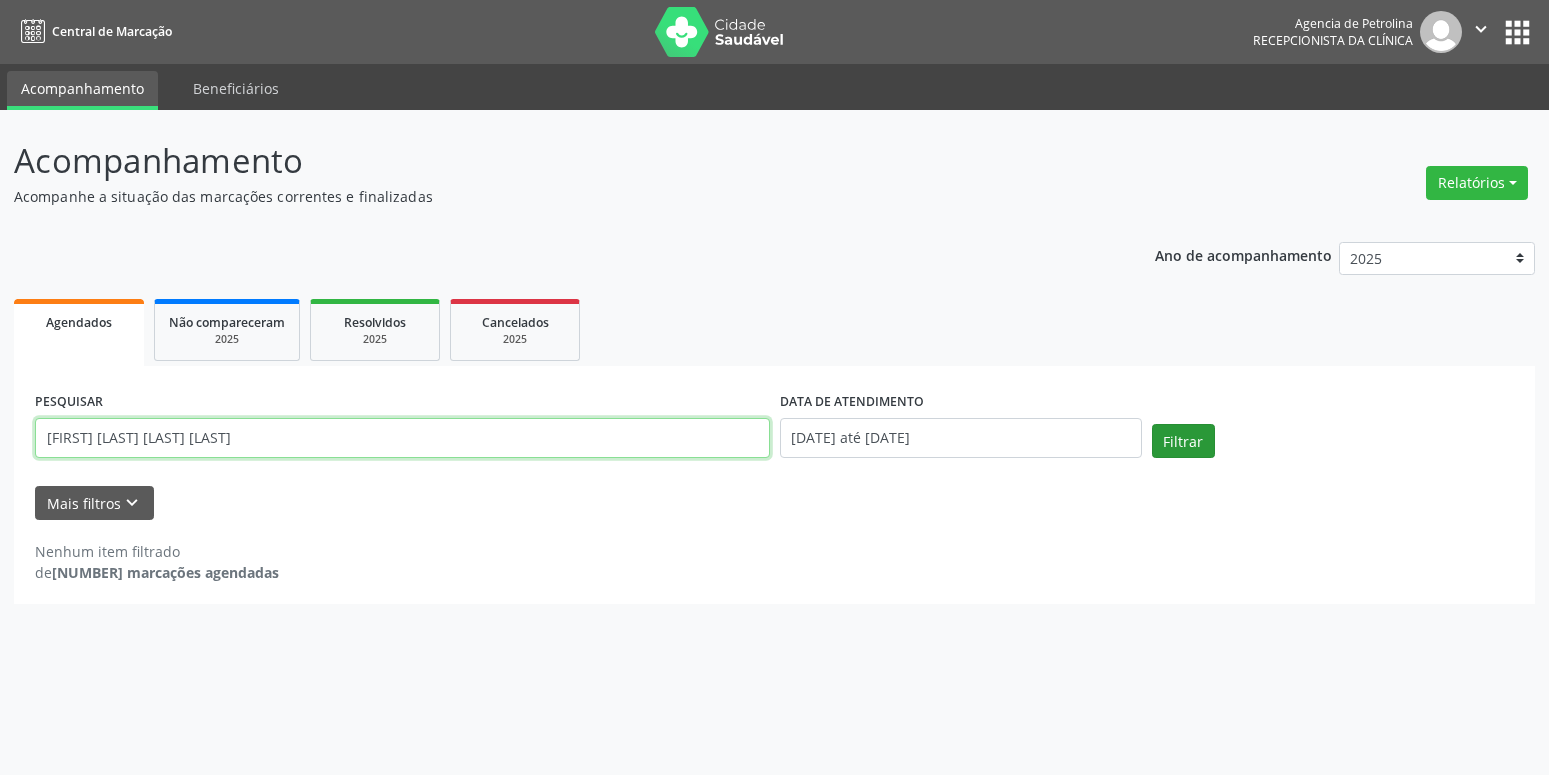 type on "[FIRST] [LAST] [LAST] [LAST]" 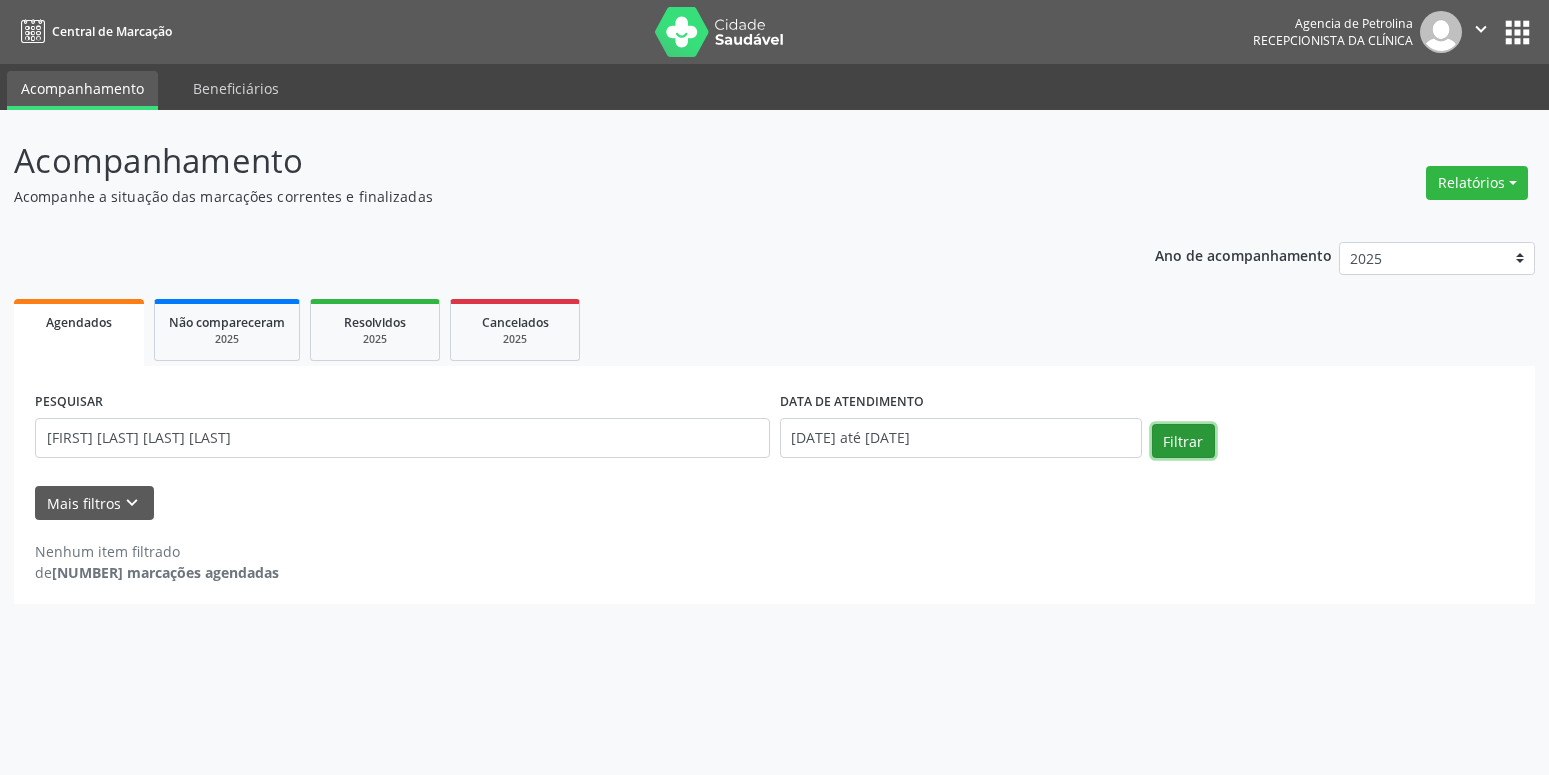 click on "Filtrar" at bounding box center [1183, 441] 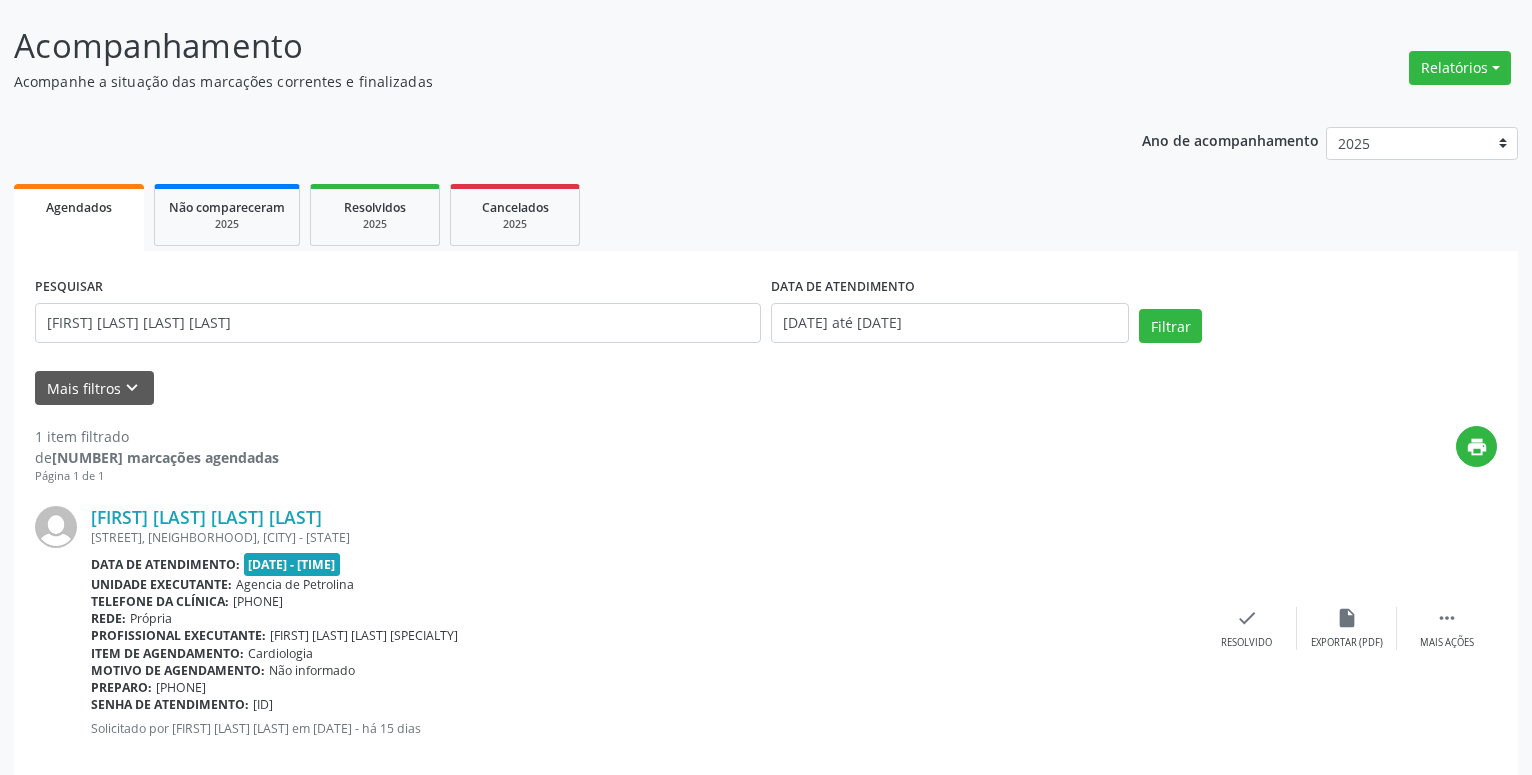 scroll, scrollTop: 147, scrollLeft: 0, axis: vertical 